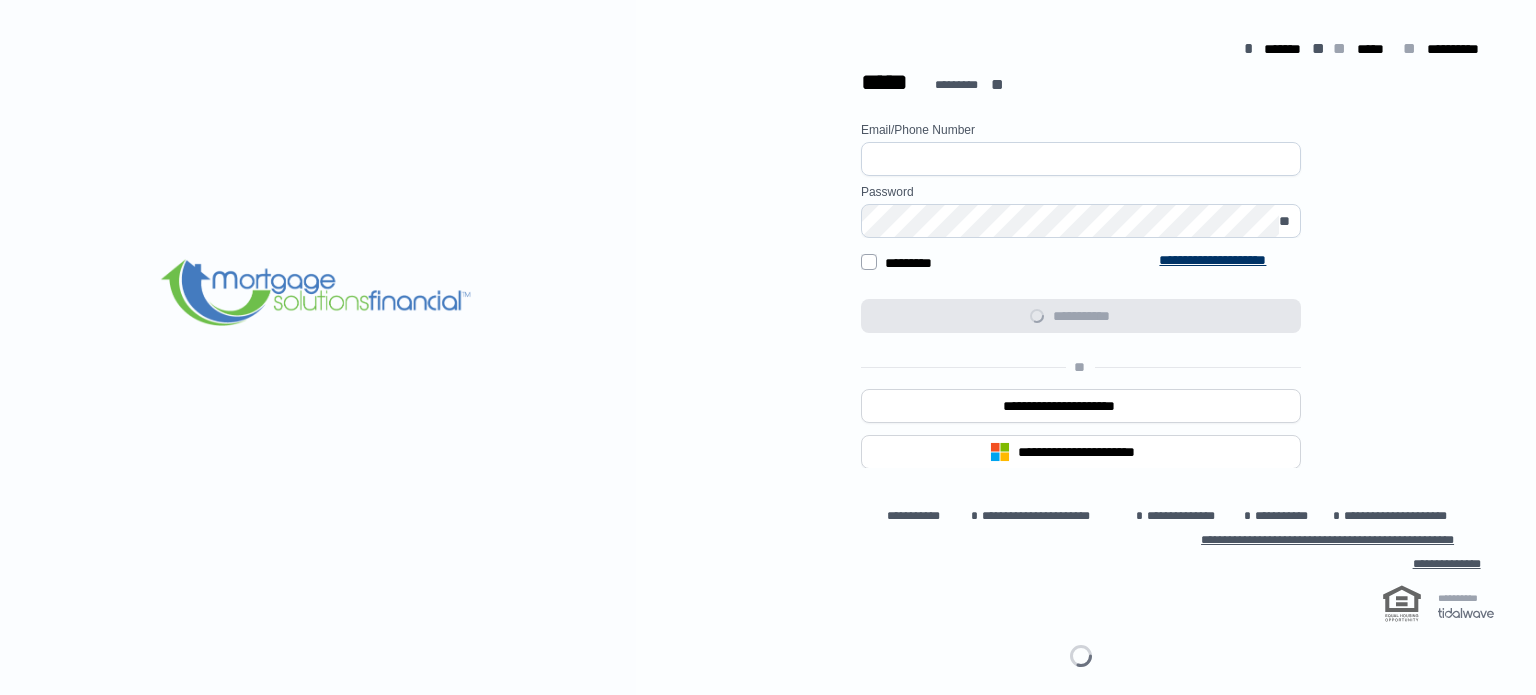 scroll, scrollTop: 0, scrollLeft: 0, axis: both 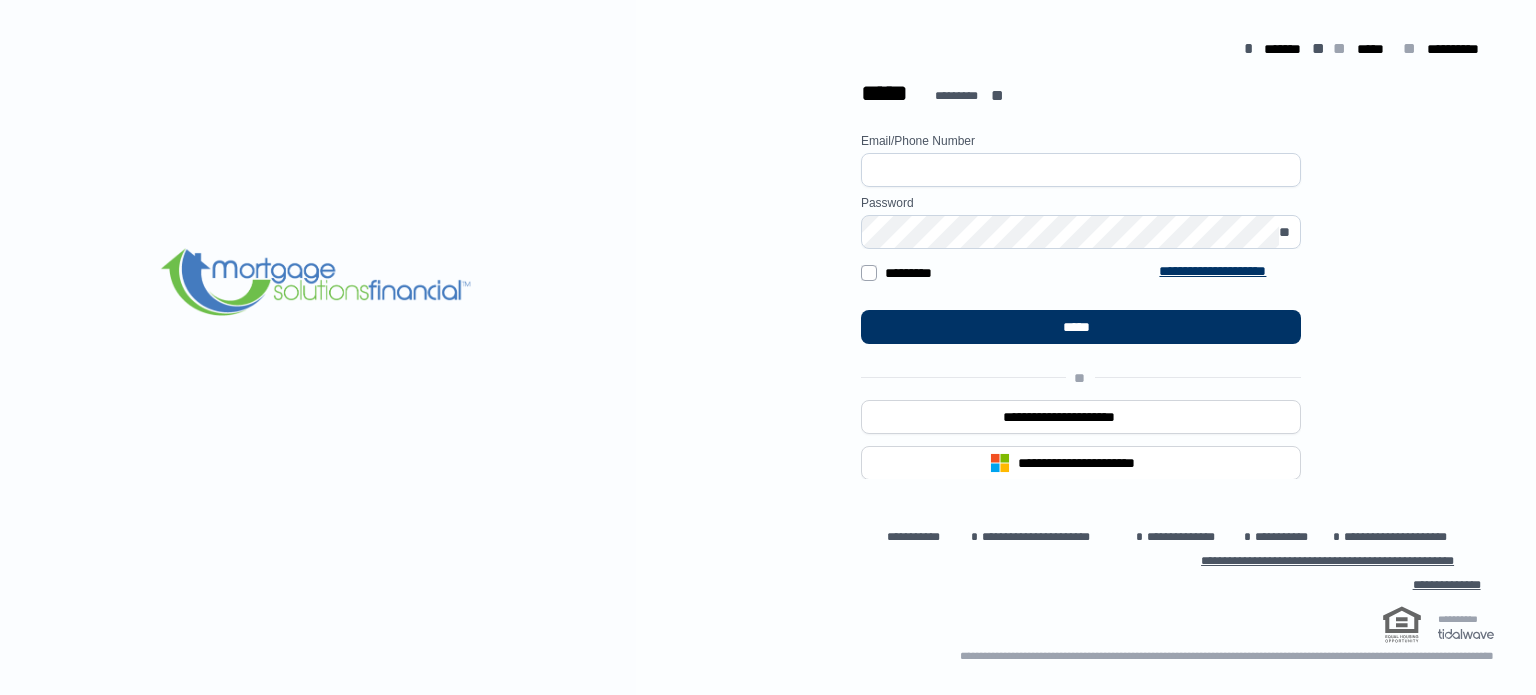type on "**********" 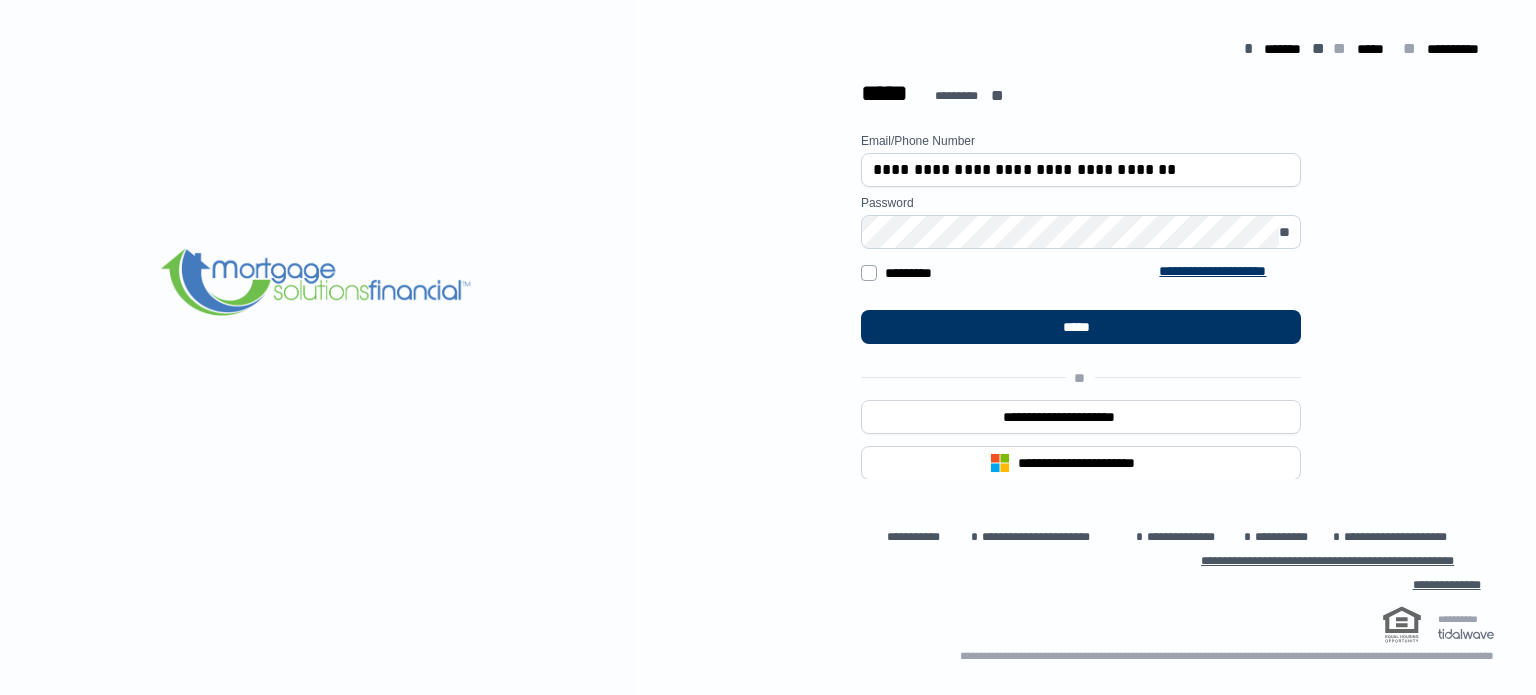click on "**********" at bounding box center (1081, 273) 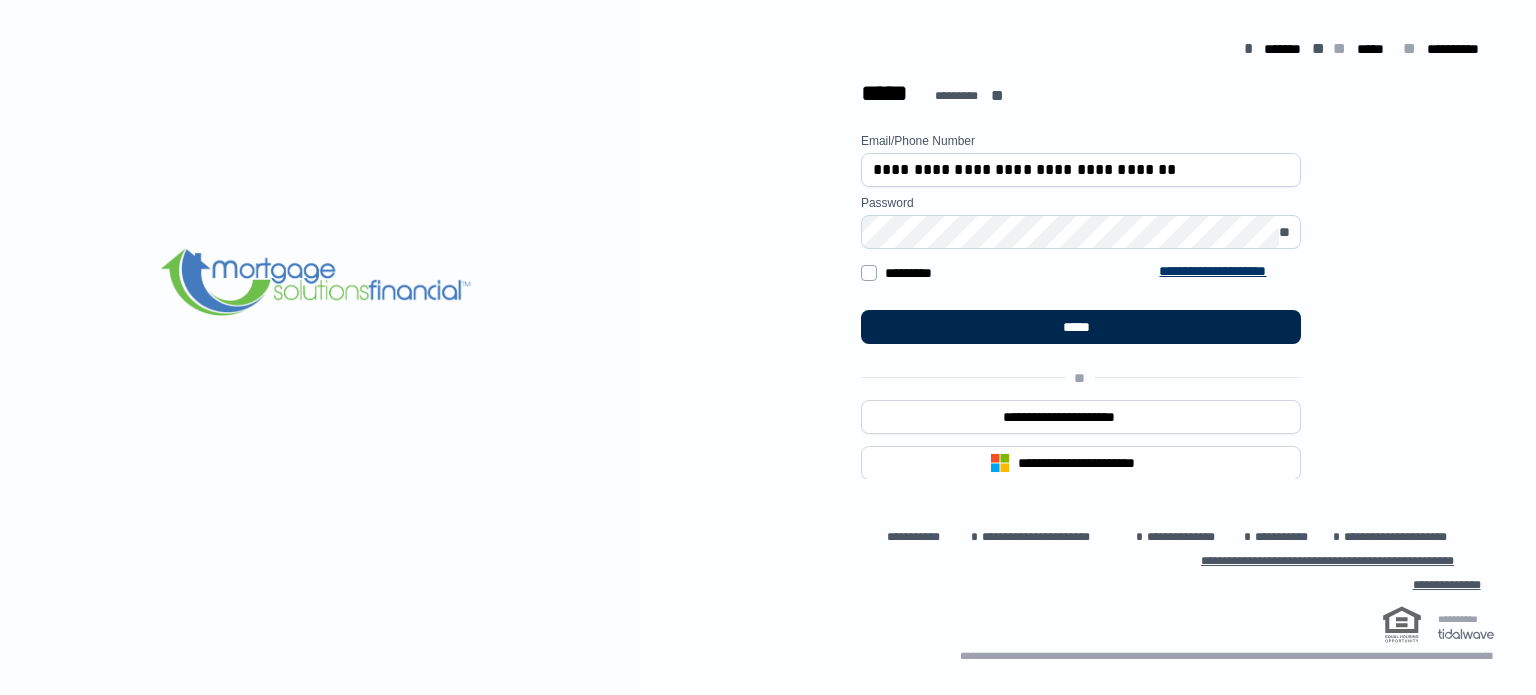 click on "*****" at bounding box center (1081, 327) 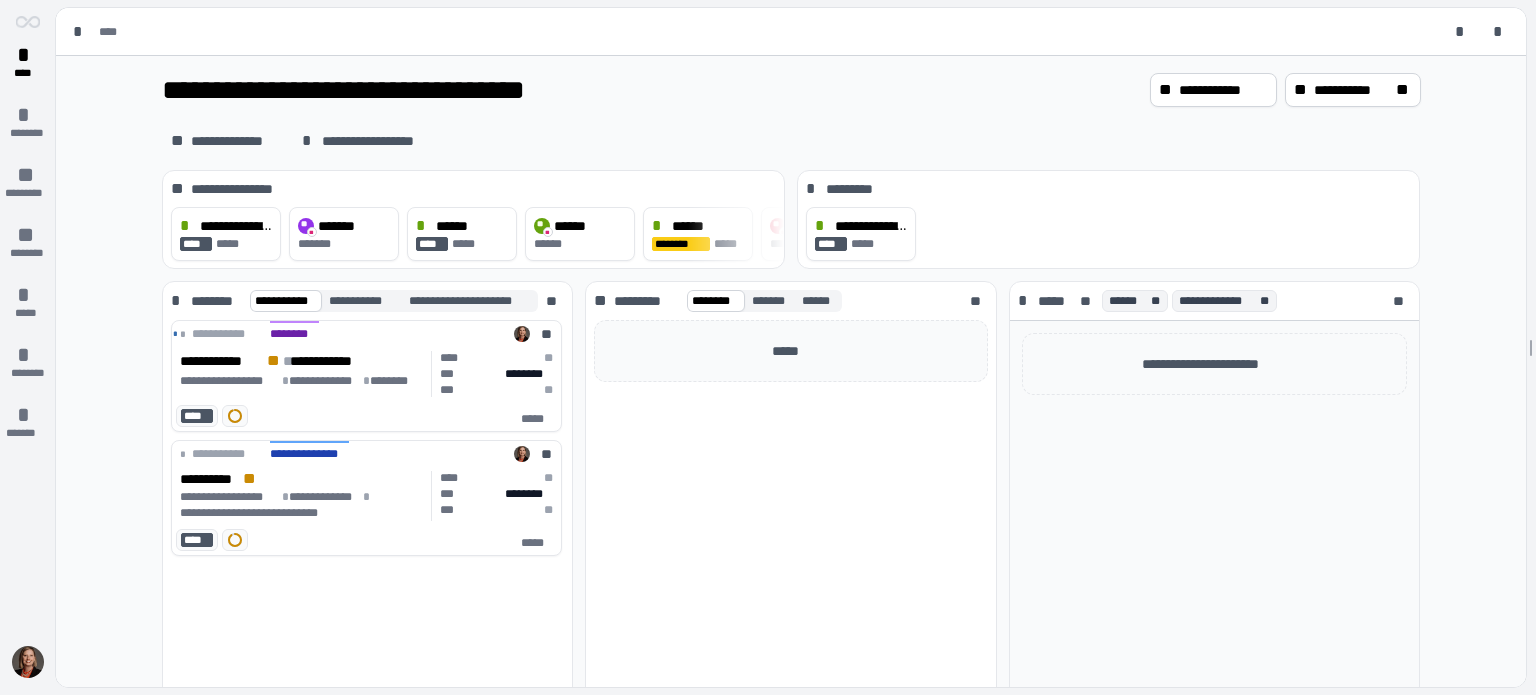 click on "*****" at bounding box center [790, 520] 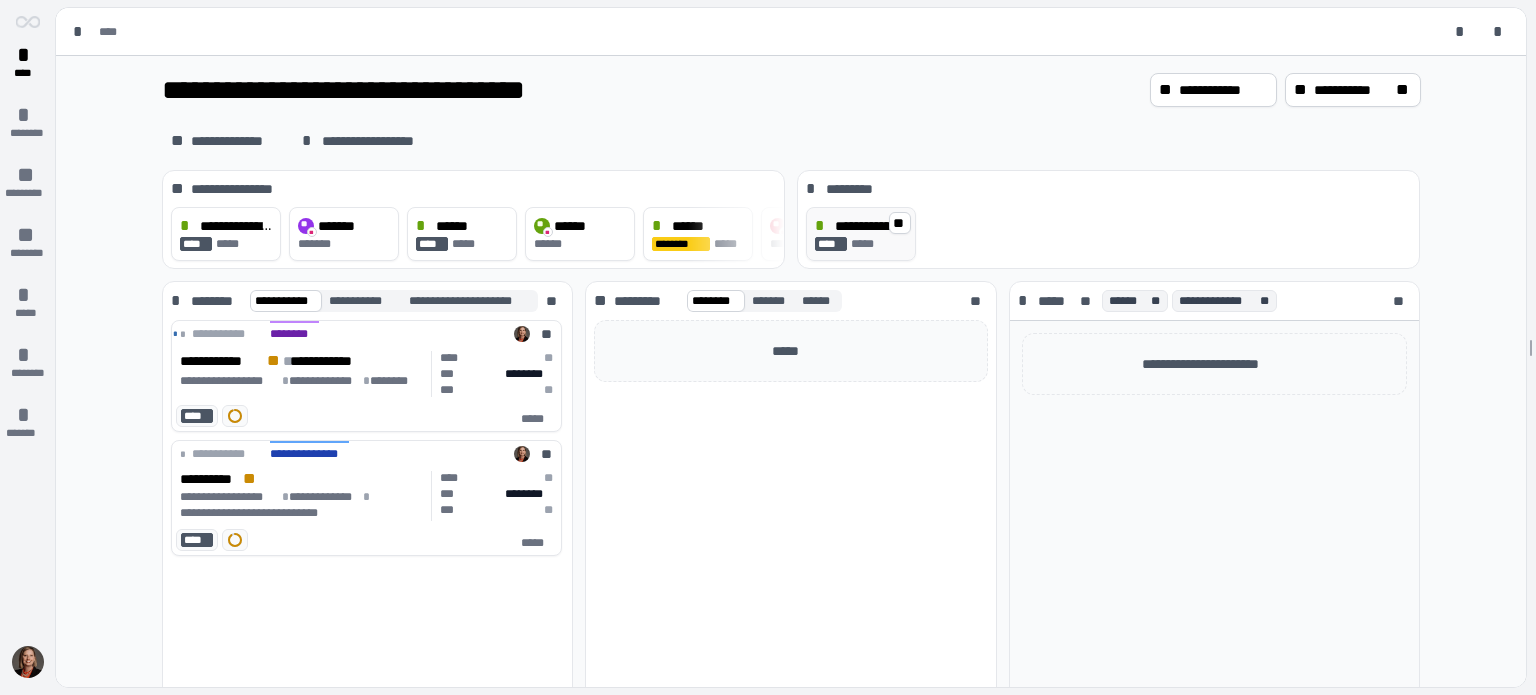 click on "**********" at bounding box center [871, 226] 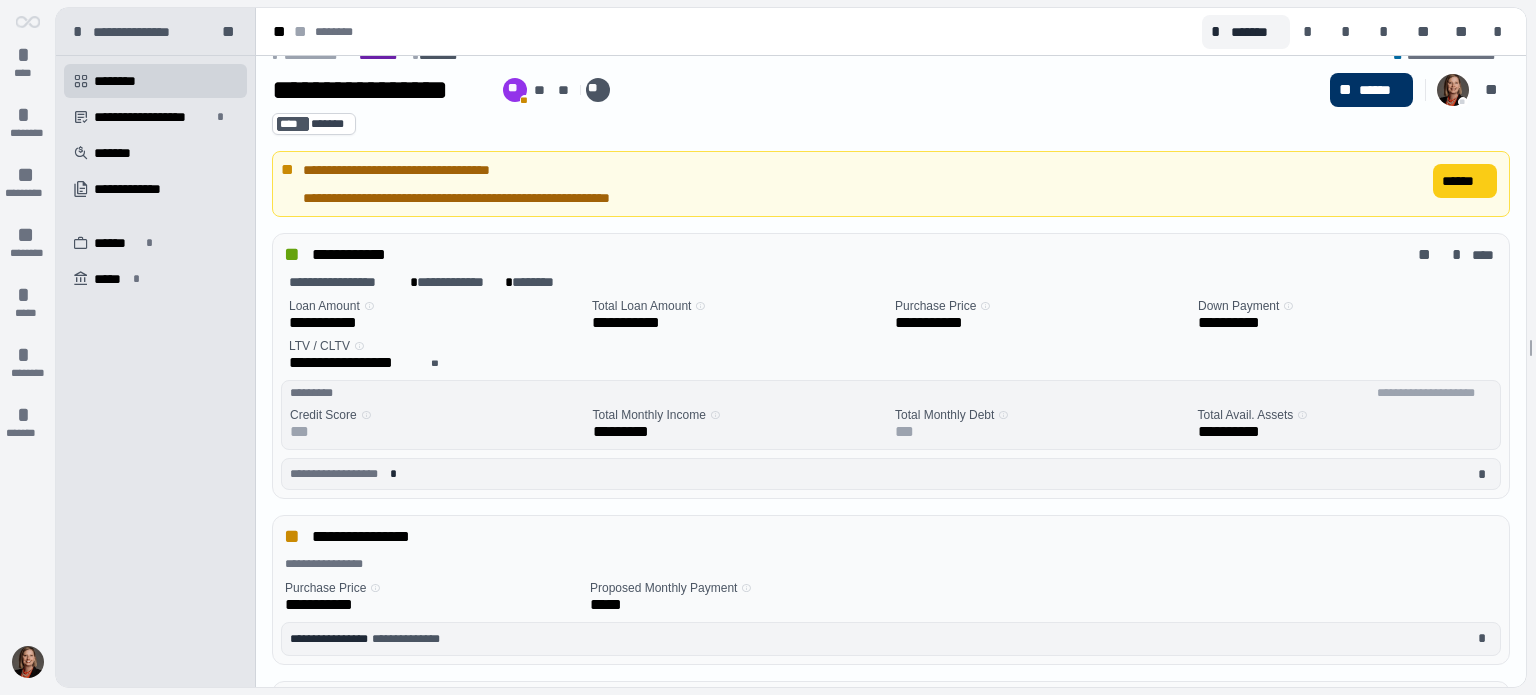 scroll, scrollTop: 0, scrollLeft: 0, axis: both 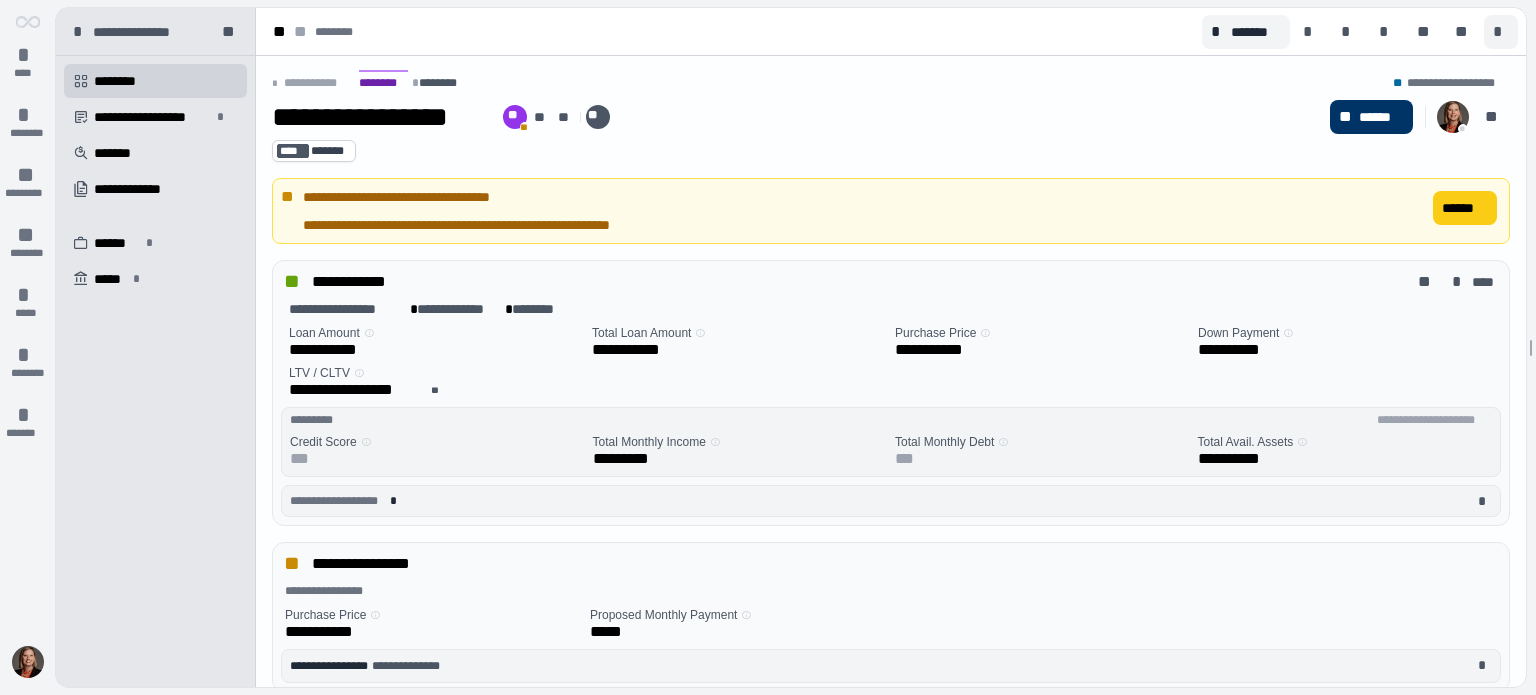 click on "*" at bounding box center [1501, 32] 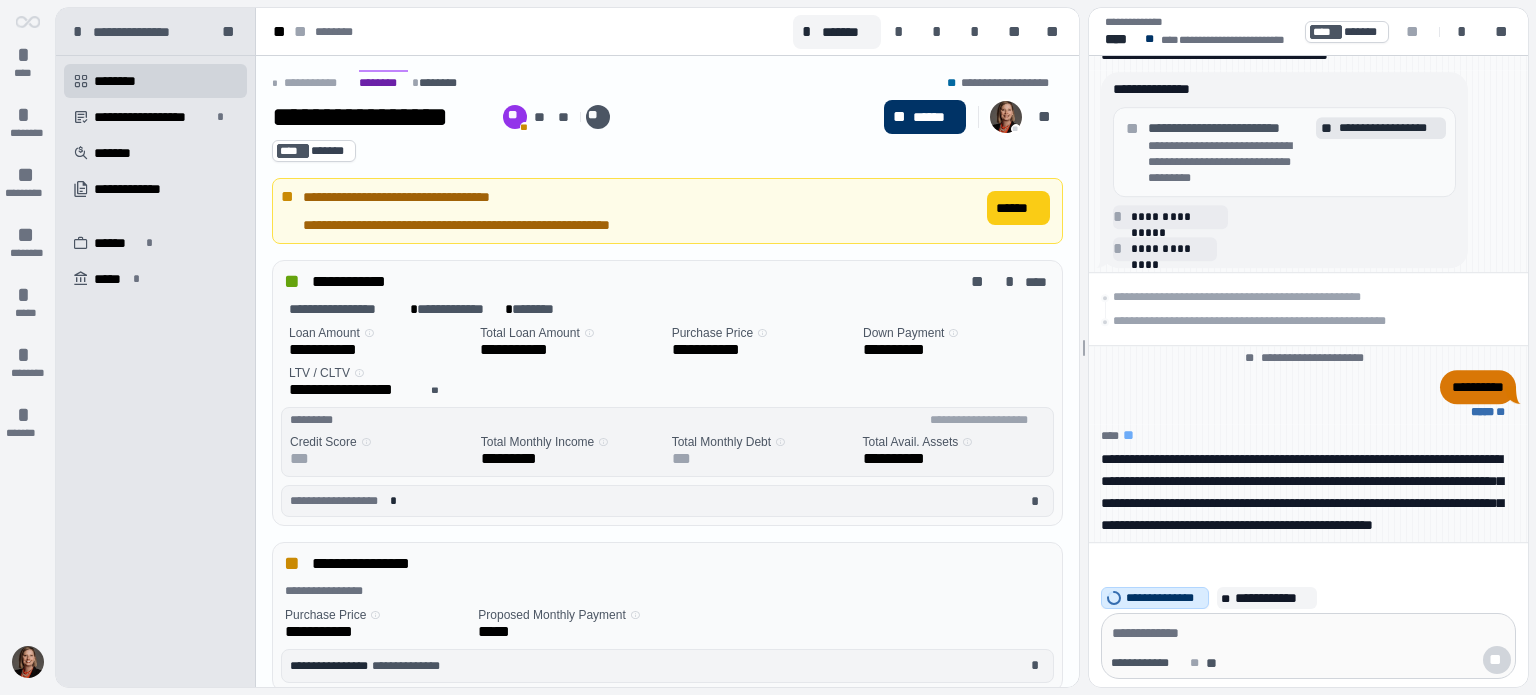 click at bounding box center (1308, 633) 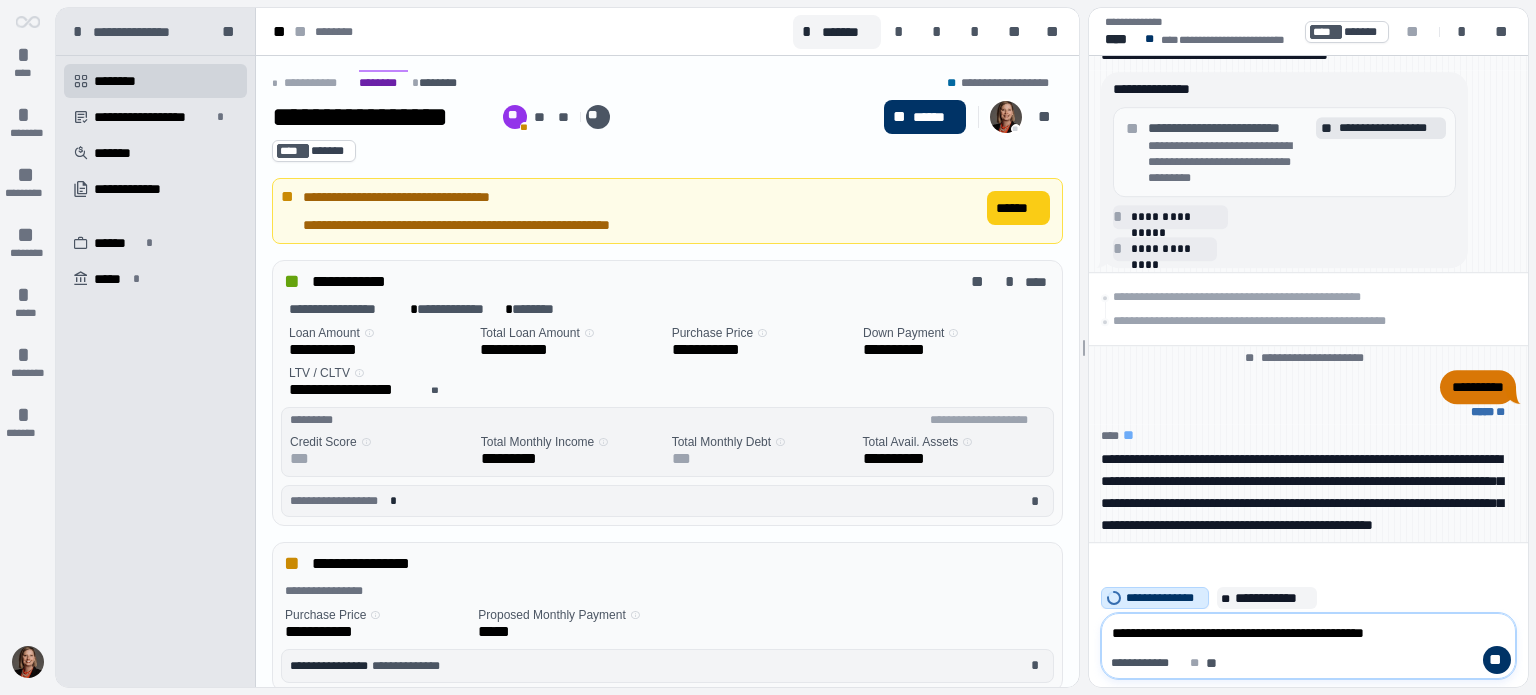 type on "**********" 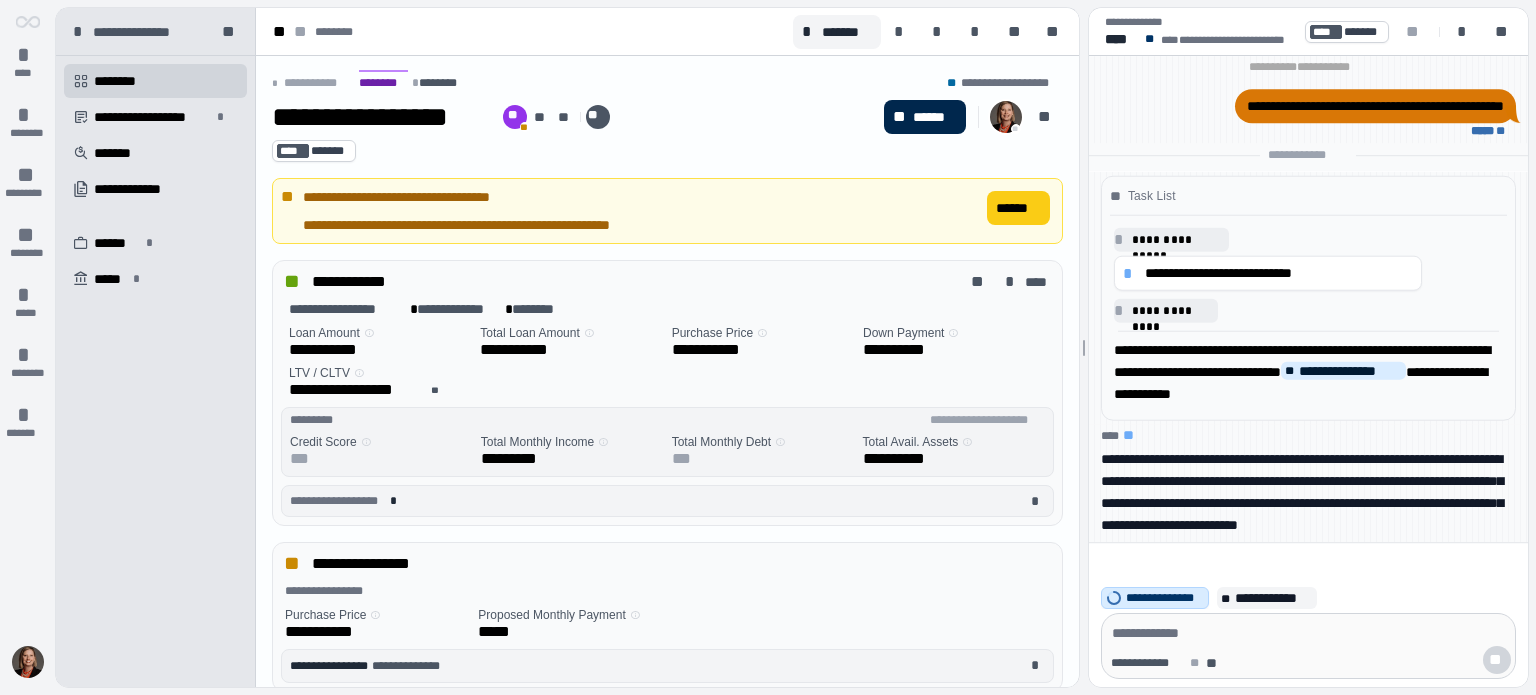 click on "******" at bounding box center (935, 117) 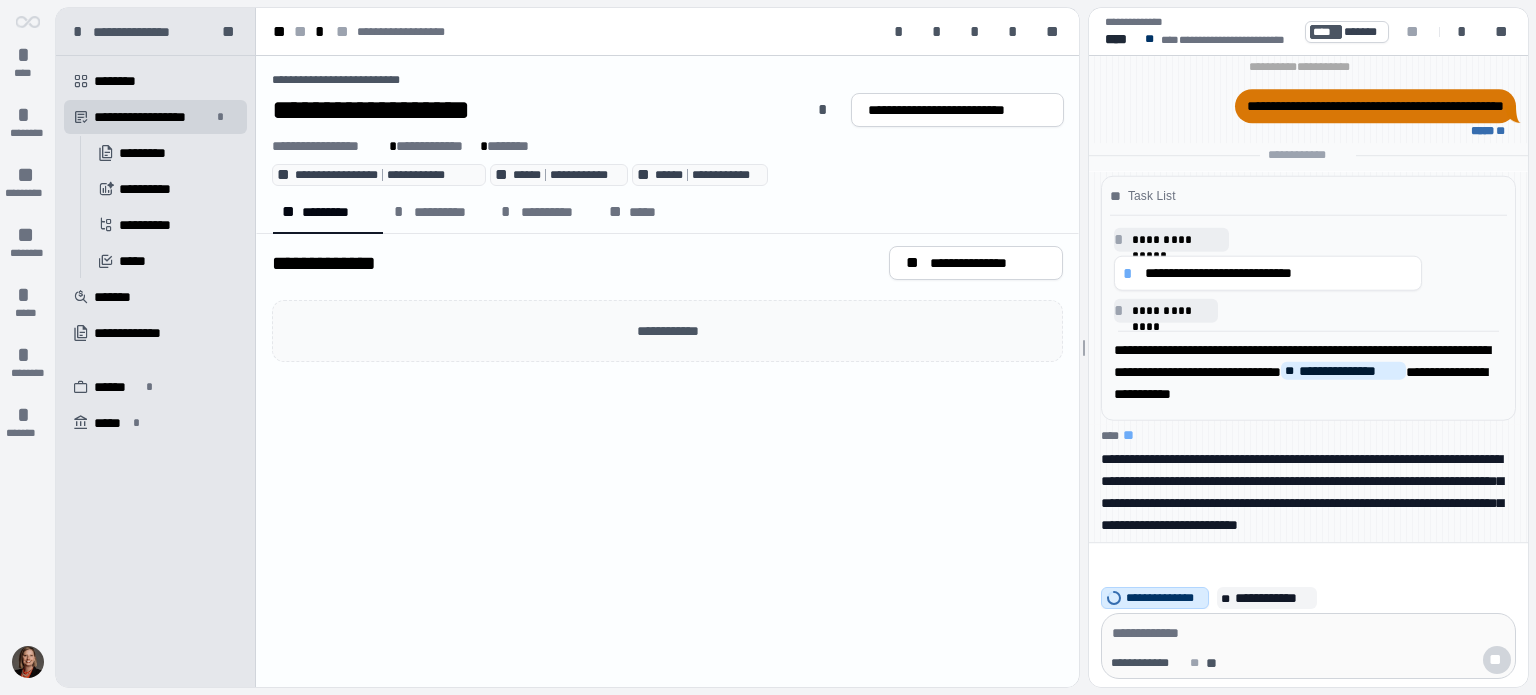 click at bounding box center [1308, 633] 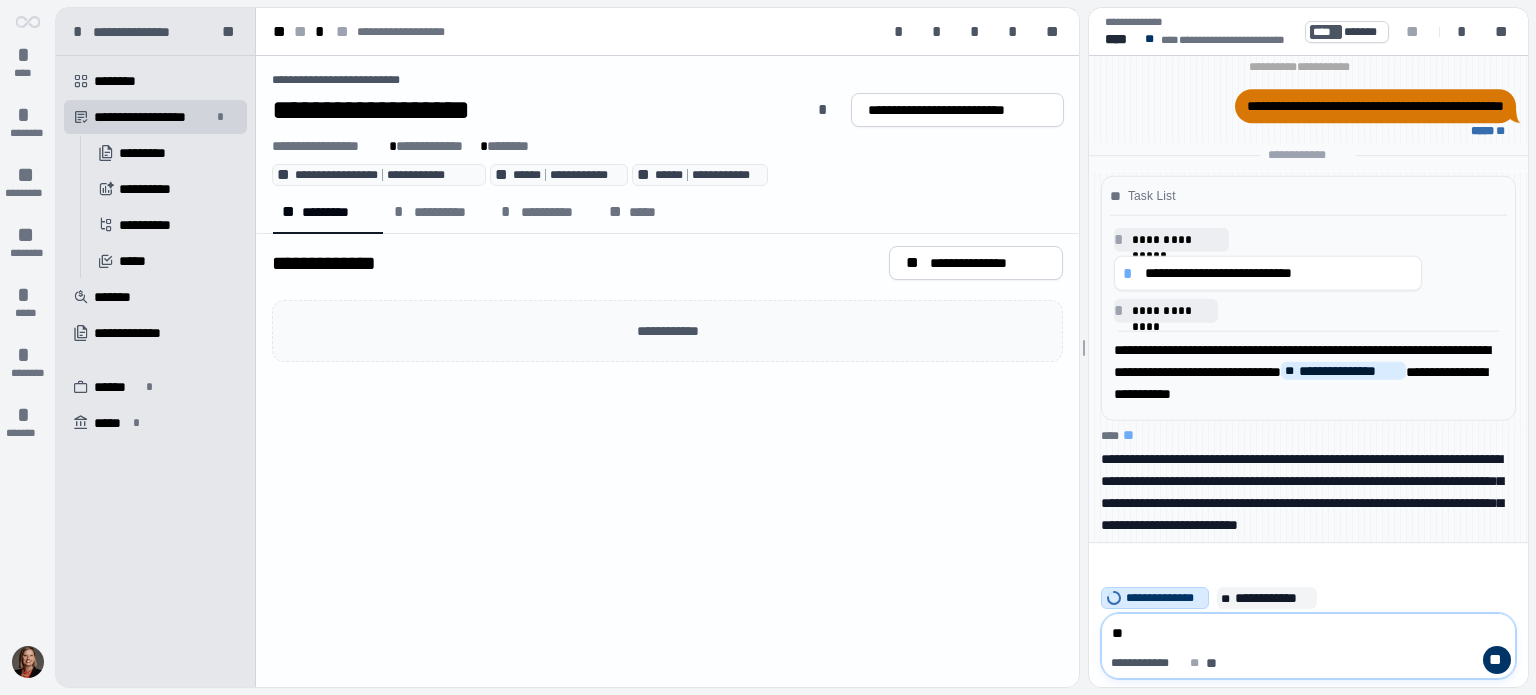 type on "***" 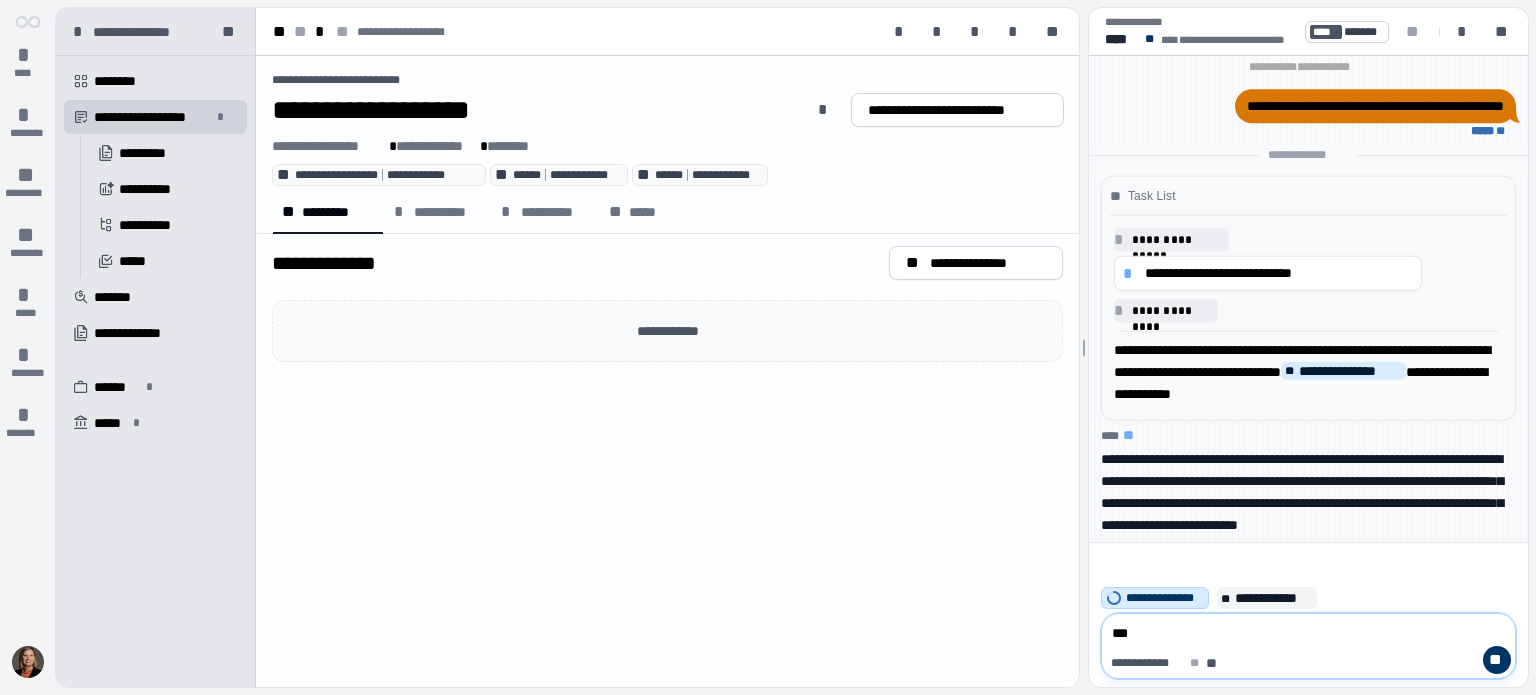 type 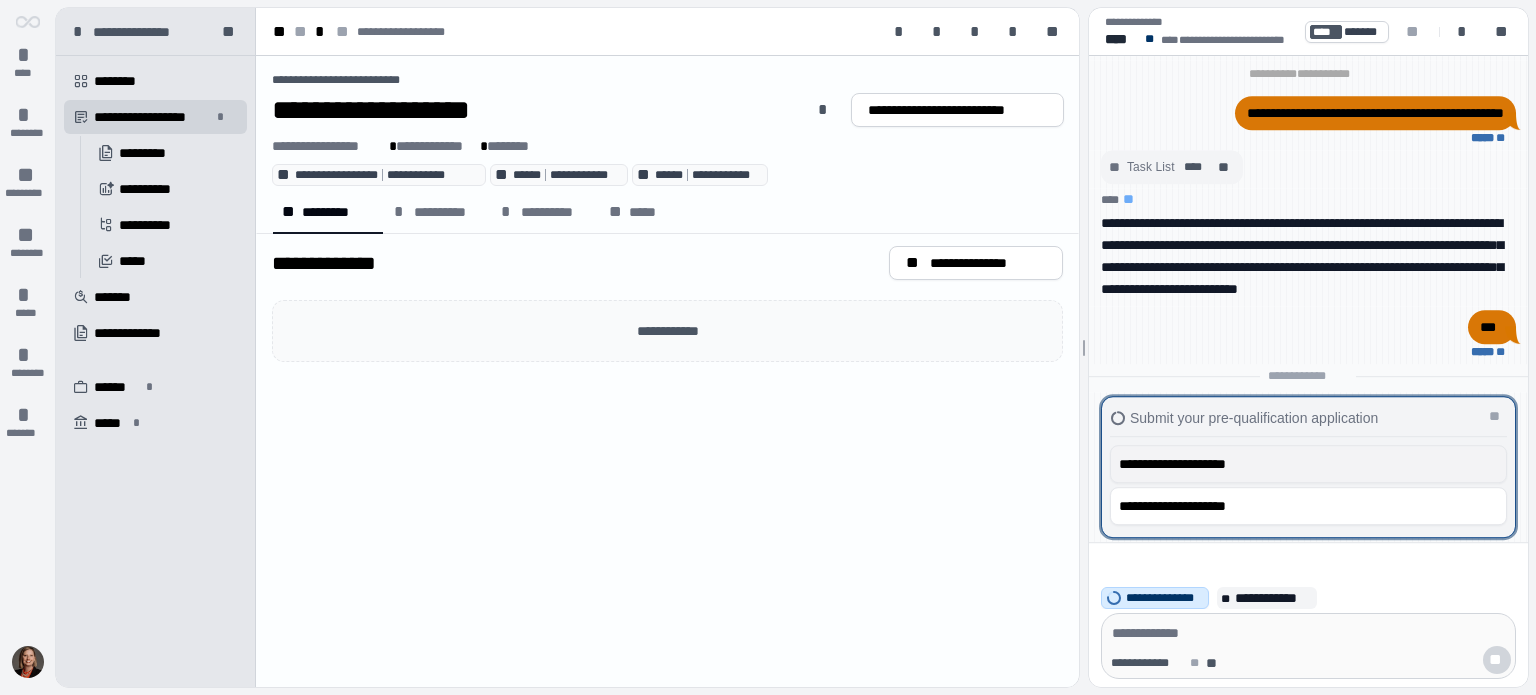 click on "**********" at bounding box center [1303, 464] 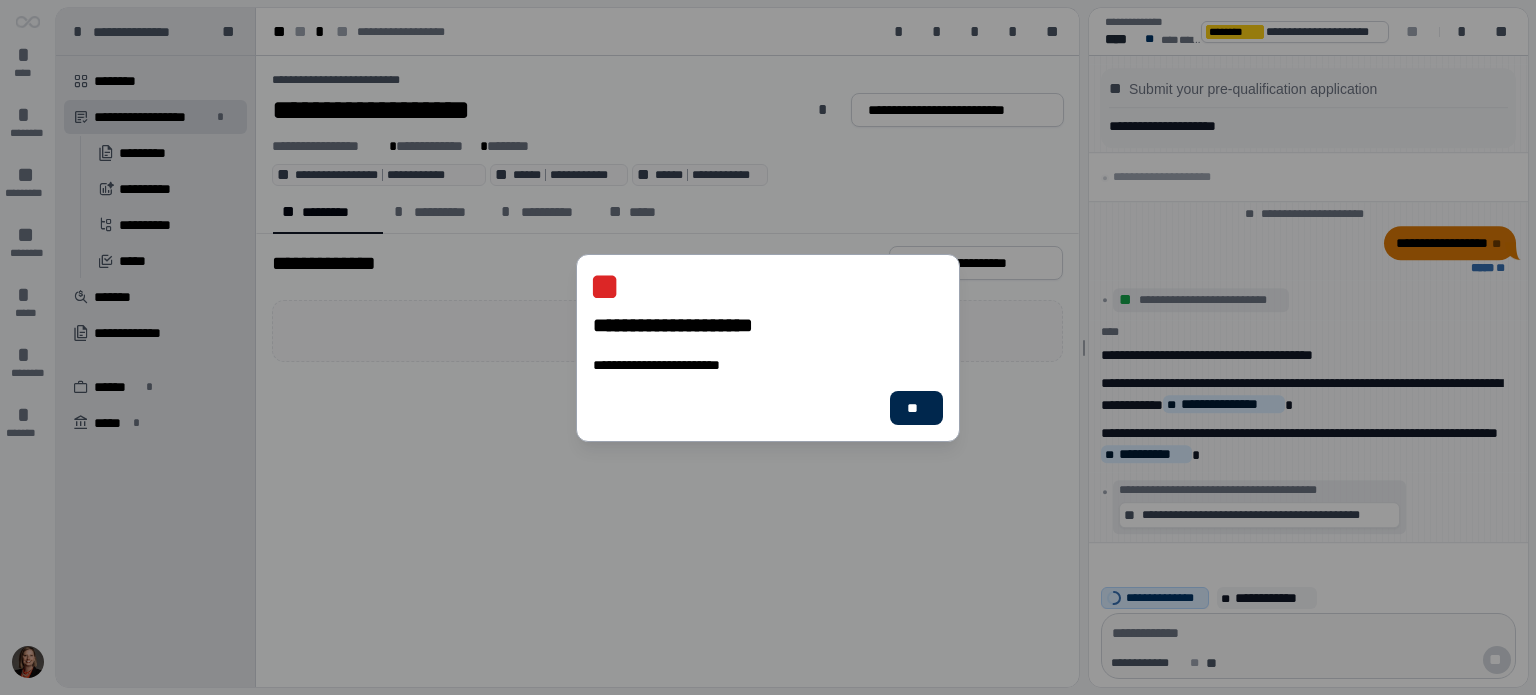 click on "**" at bounding box center (916, 408) 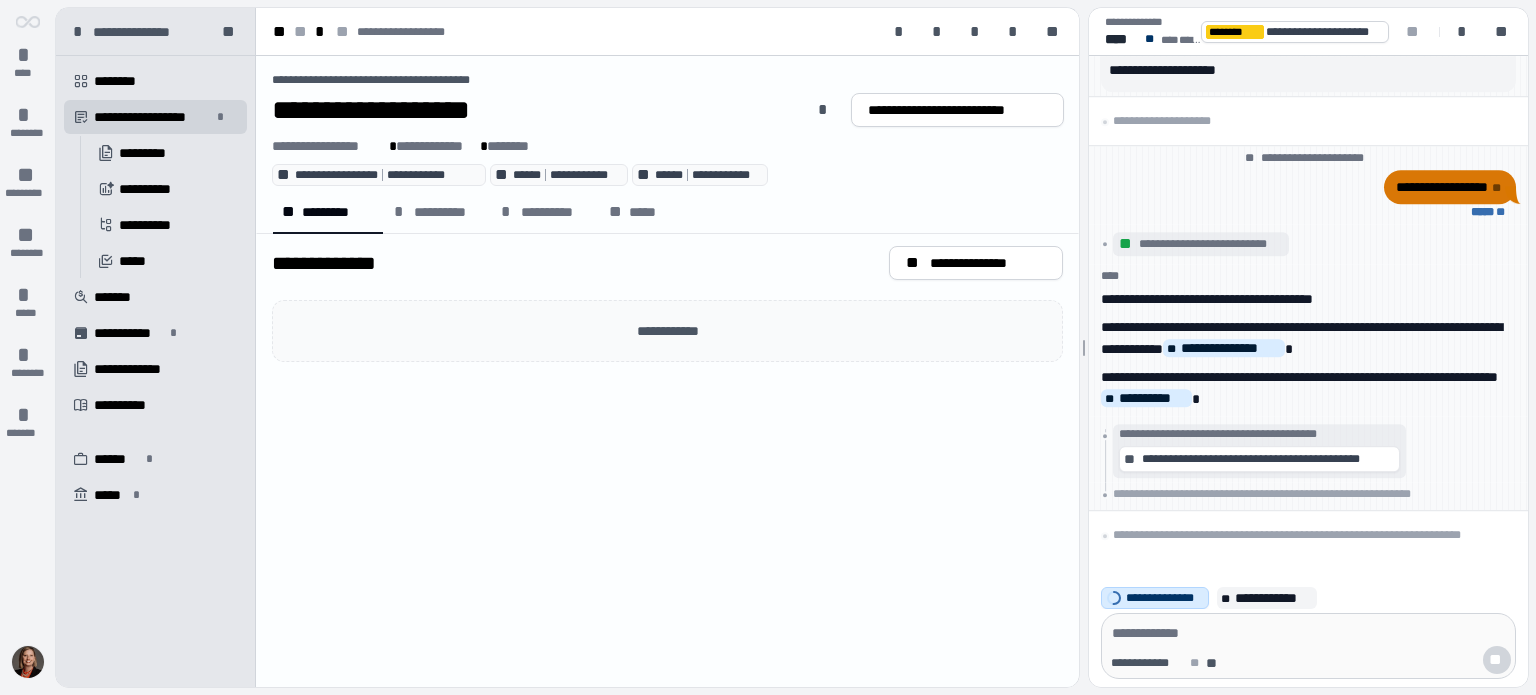 click at bounding box center (28, 662) 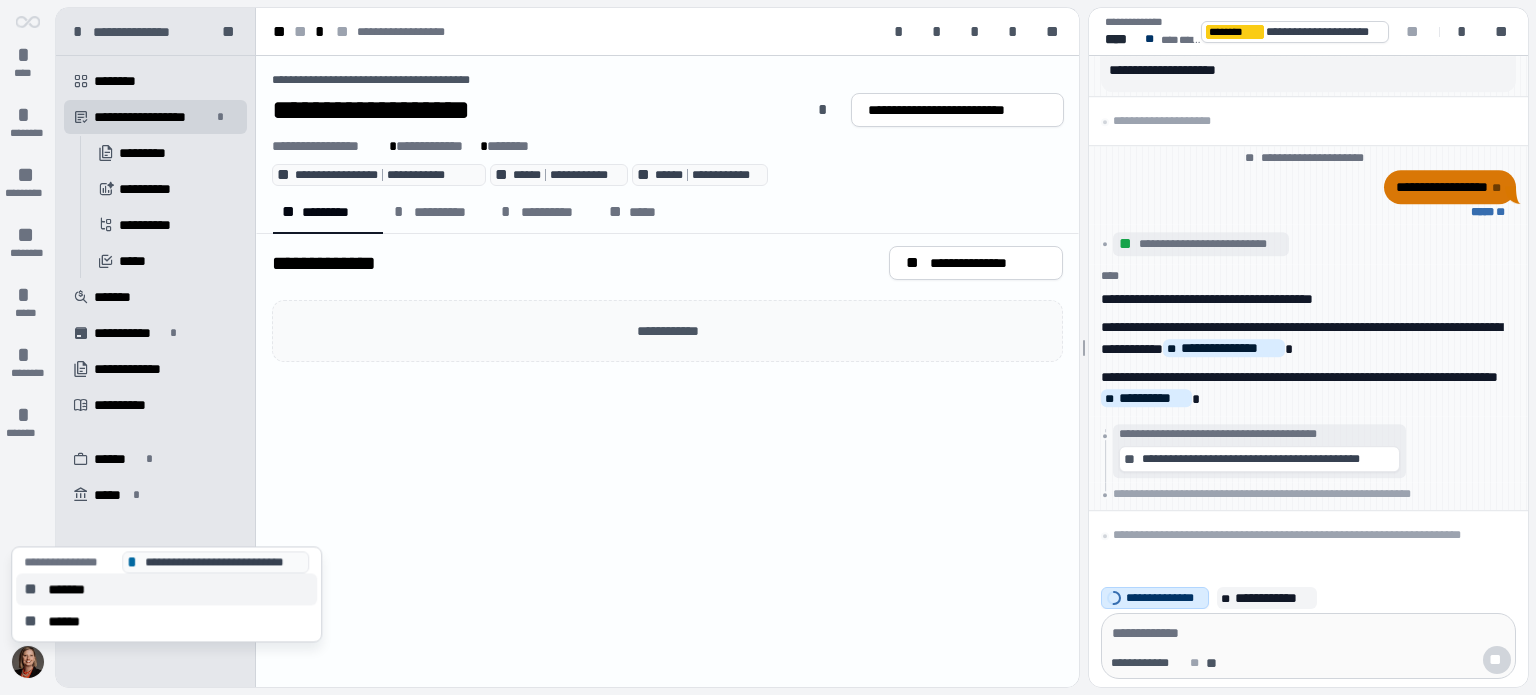 click on "** *******" at bounding box center (166, 589) 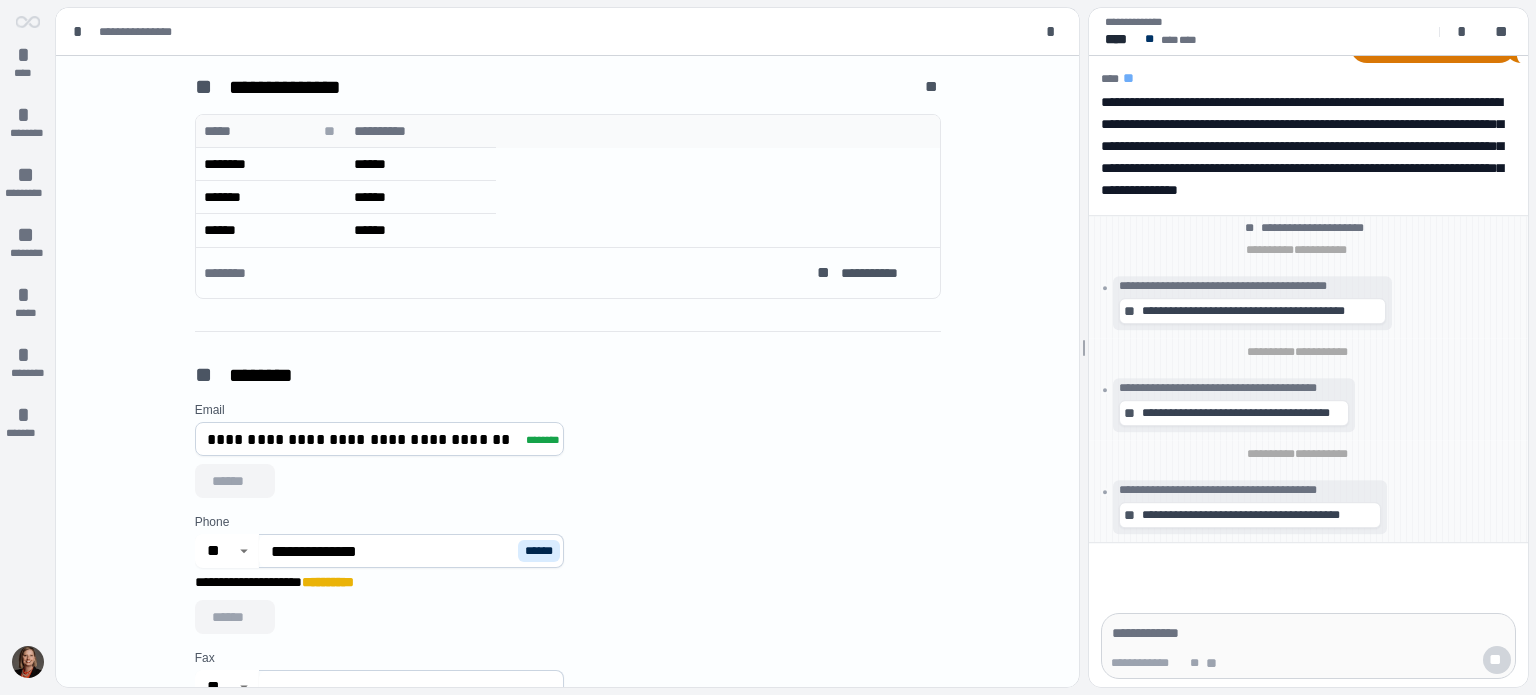 scroll, scrollTop: 600, scrollLeft: 0, axis: vertical 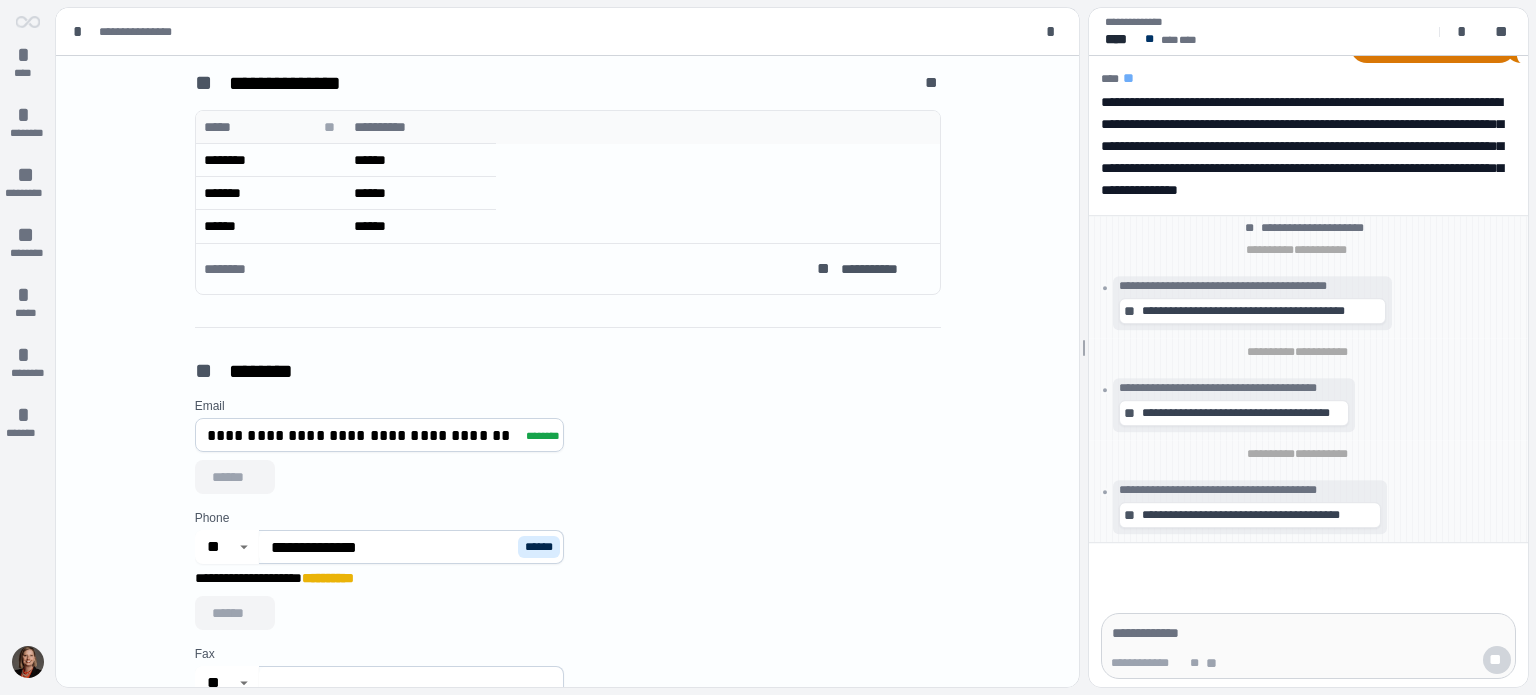 click on "**********" at bounding box center (392, 547) 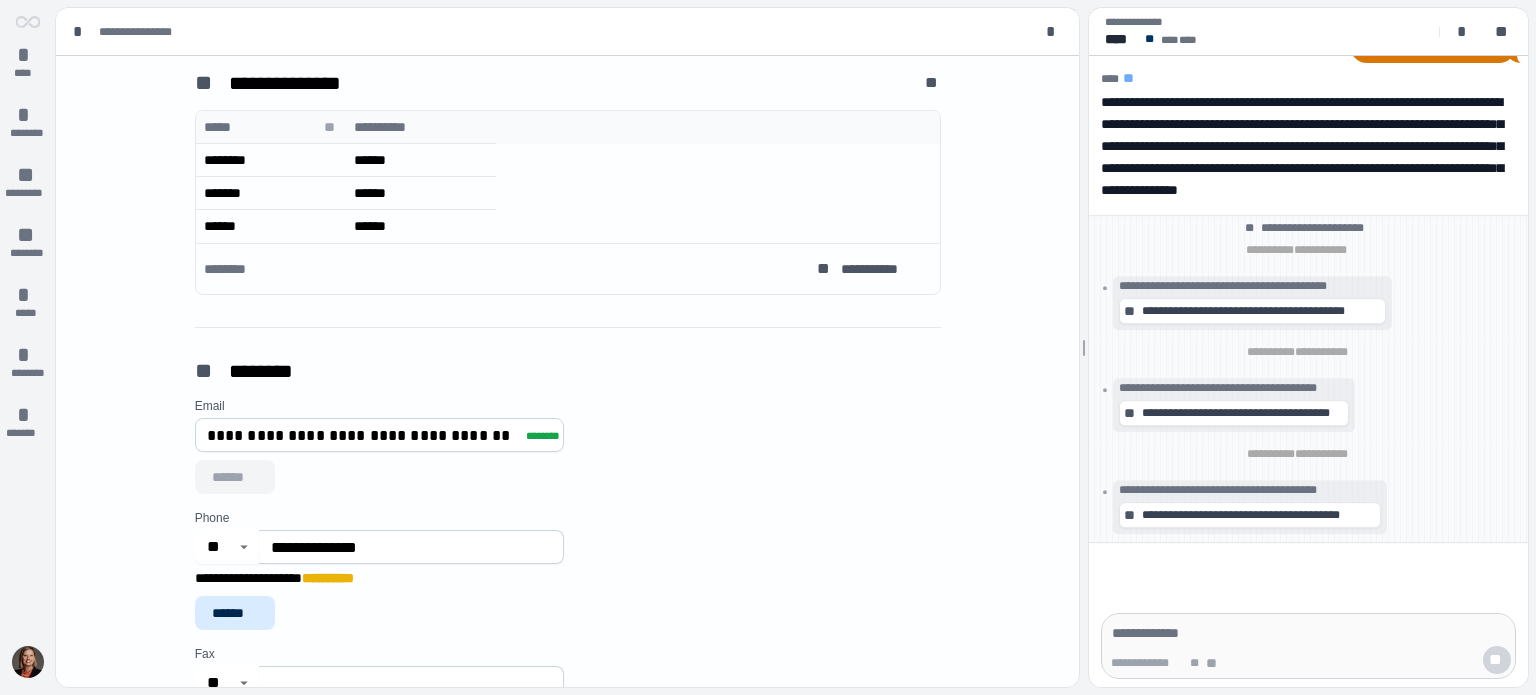 type on "**********" 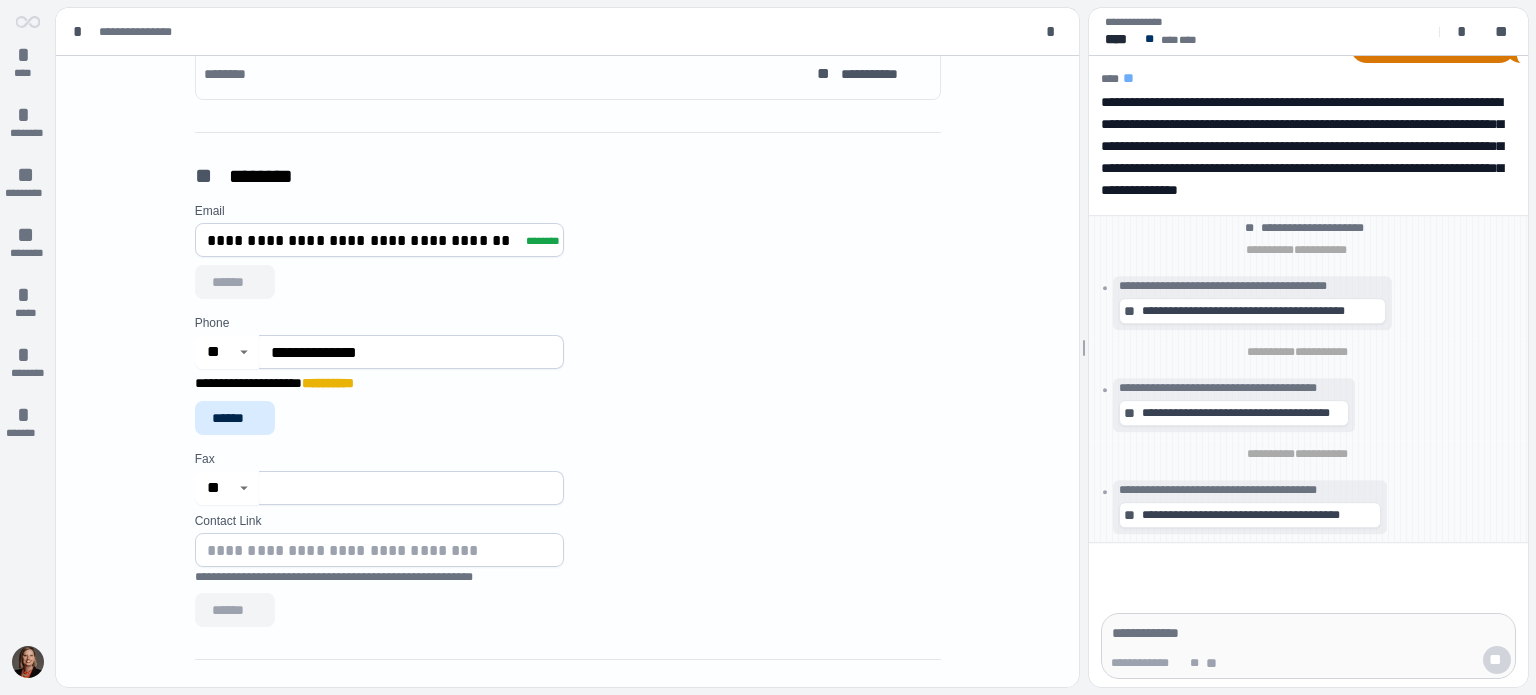 scroll, scrollTop: 800, scrollLeft: 0, axis: vertical 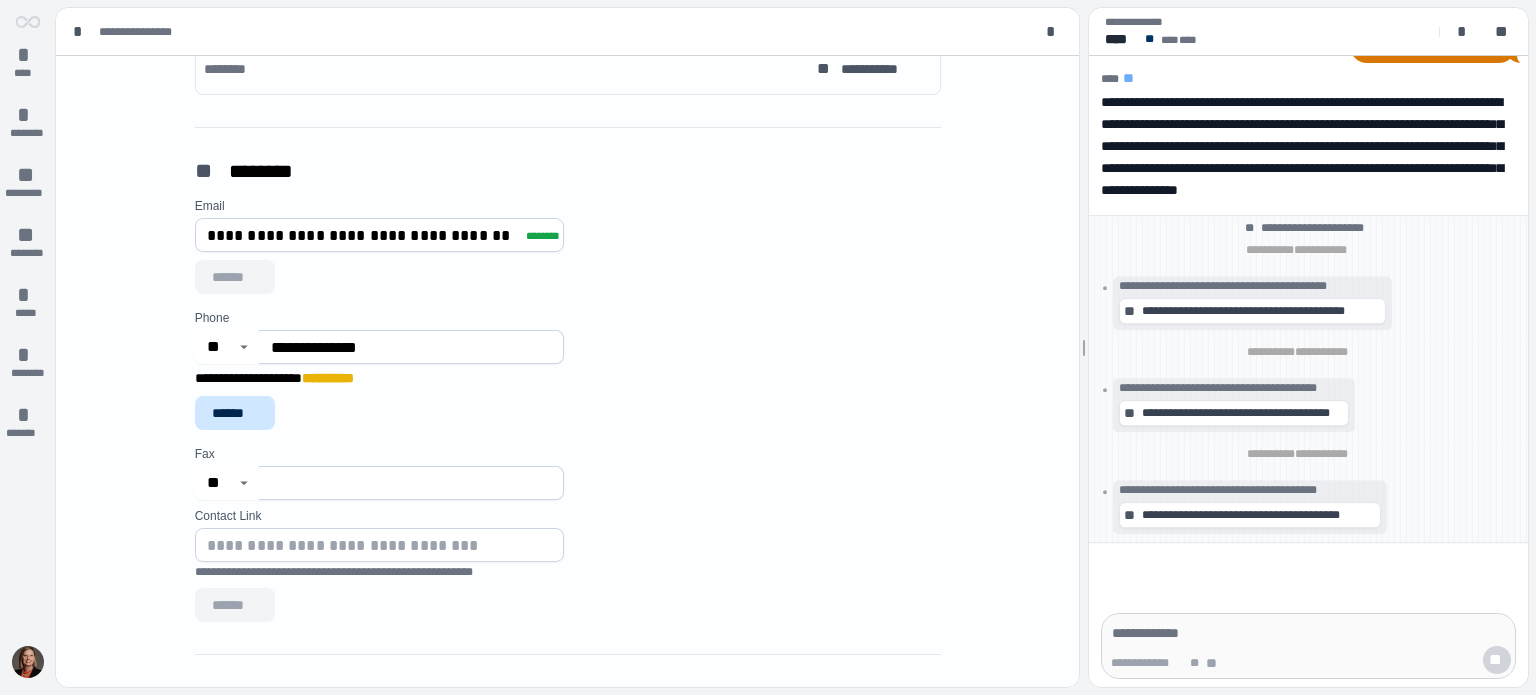 click on "******" at bounding box center (235, 413) 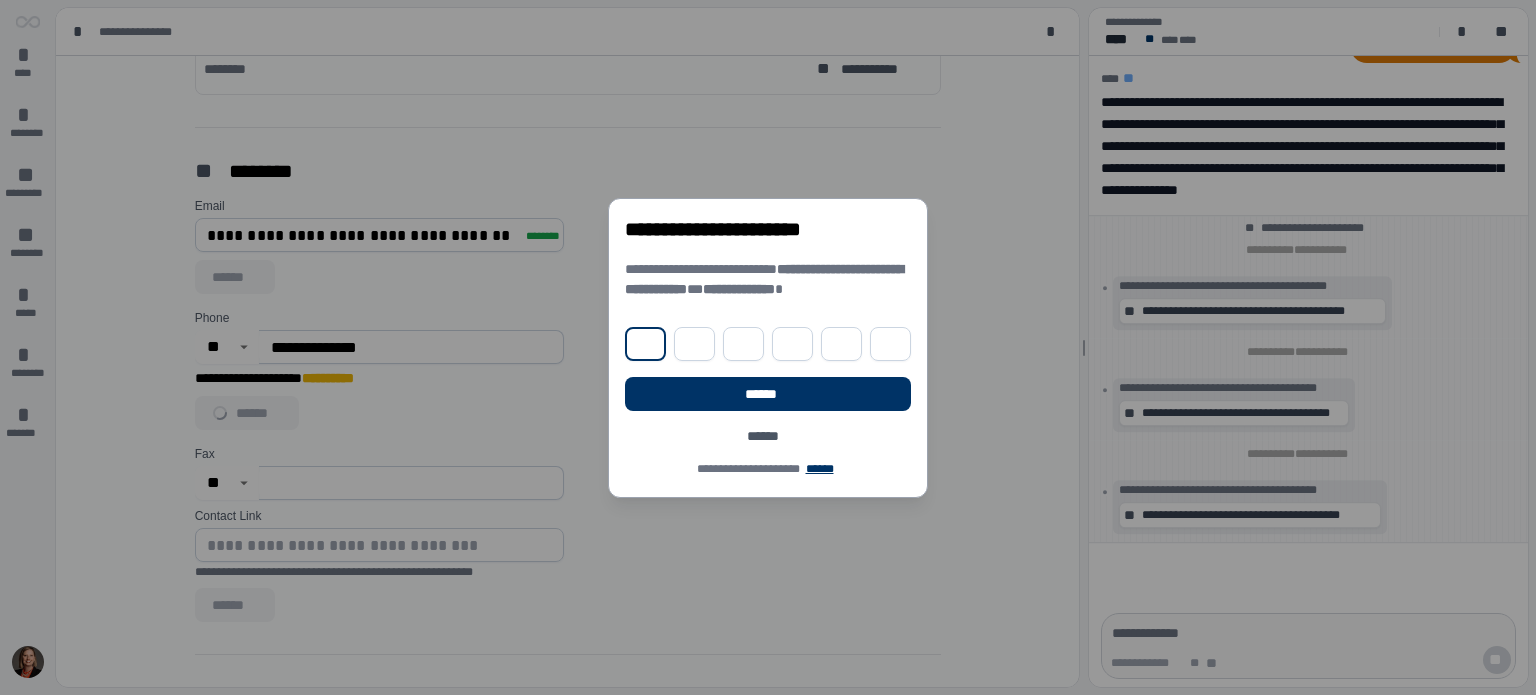 type on "*" 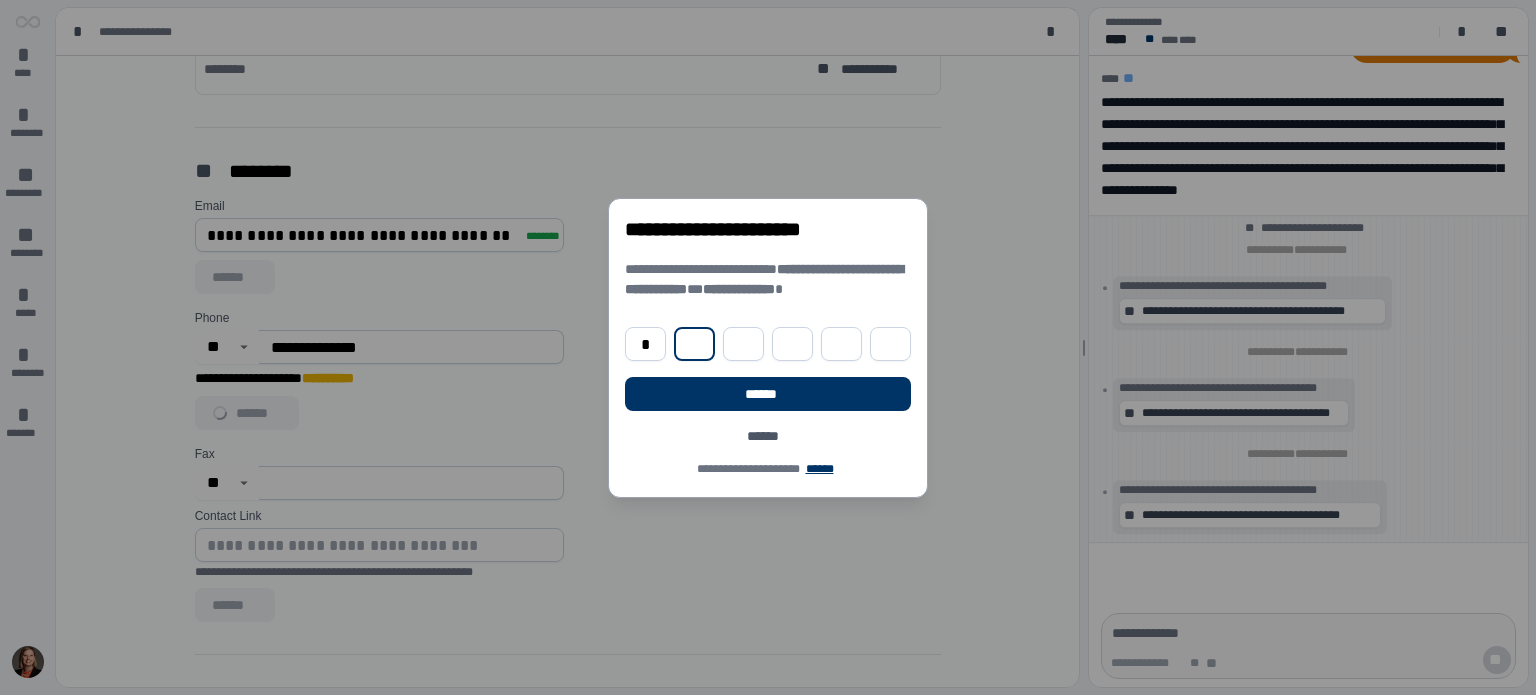 type on "*" 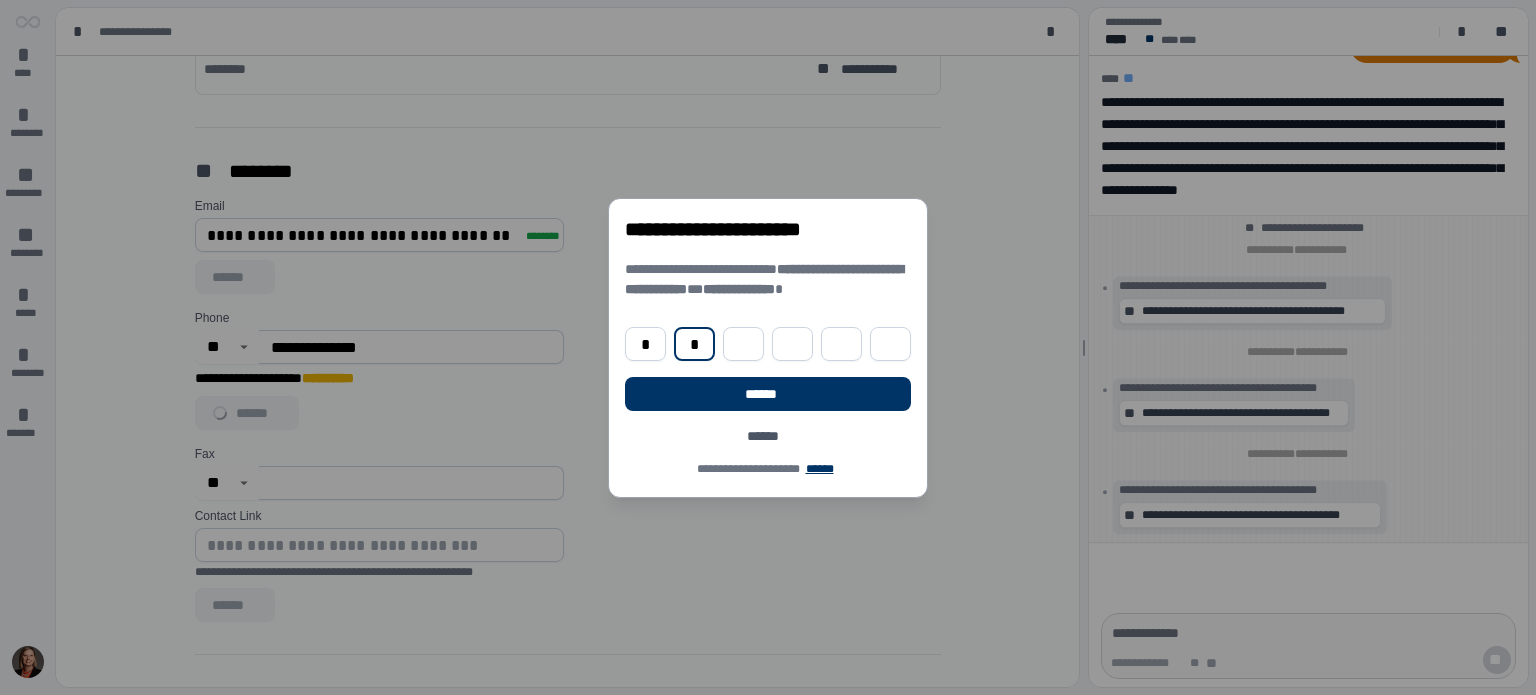 type on "*" 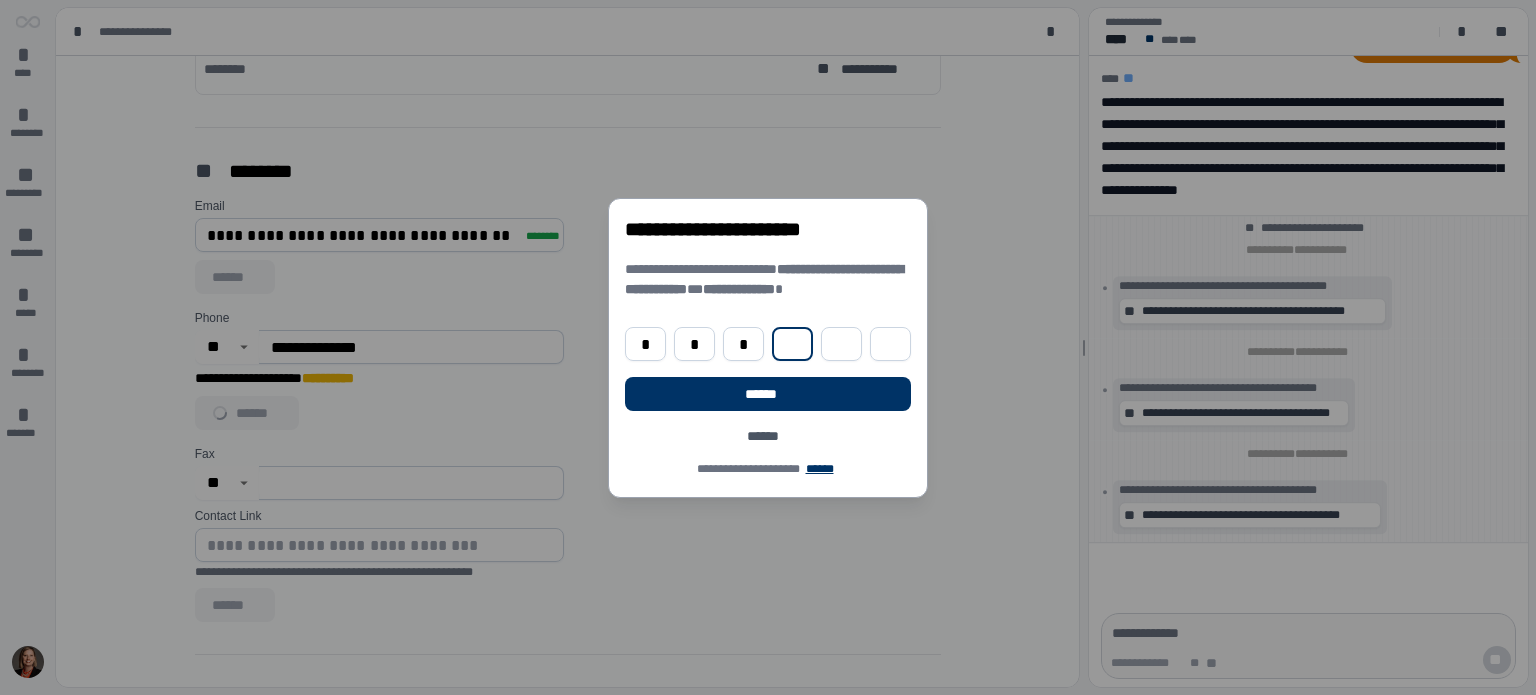 type on "*" 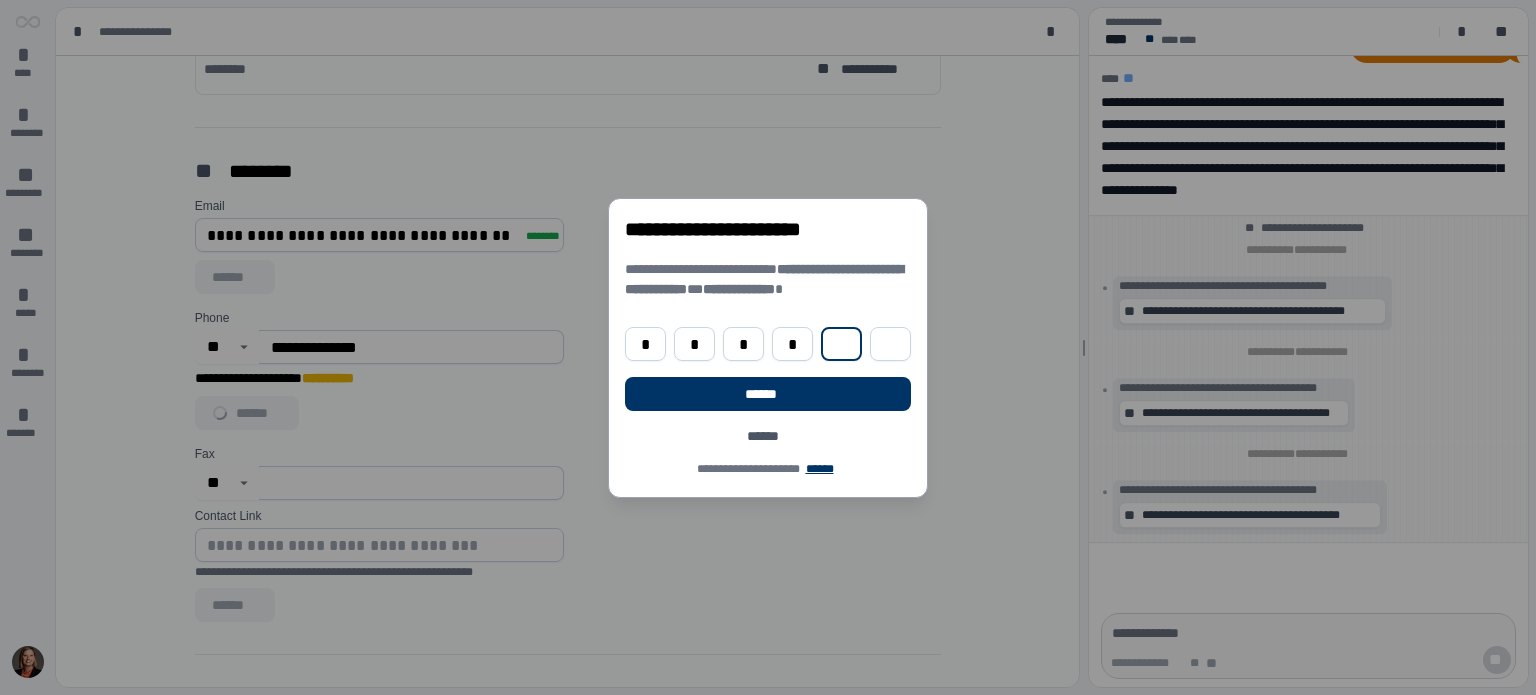 type on "*" 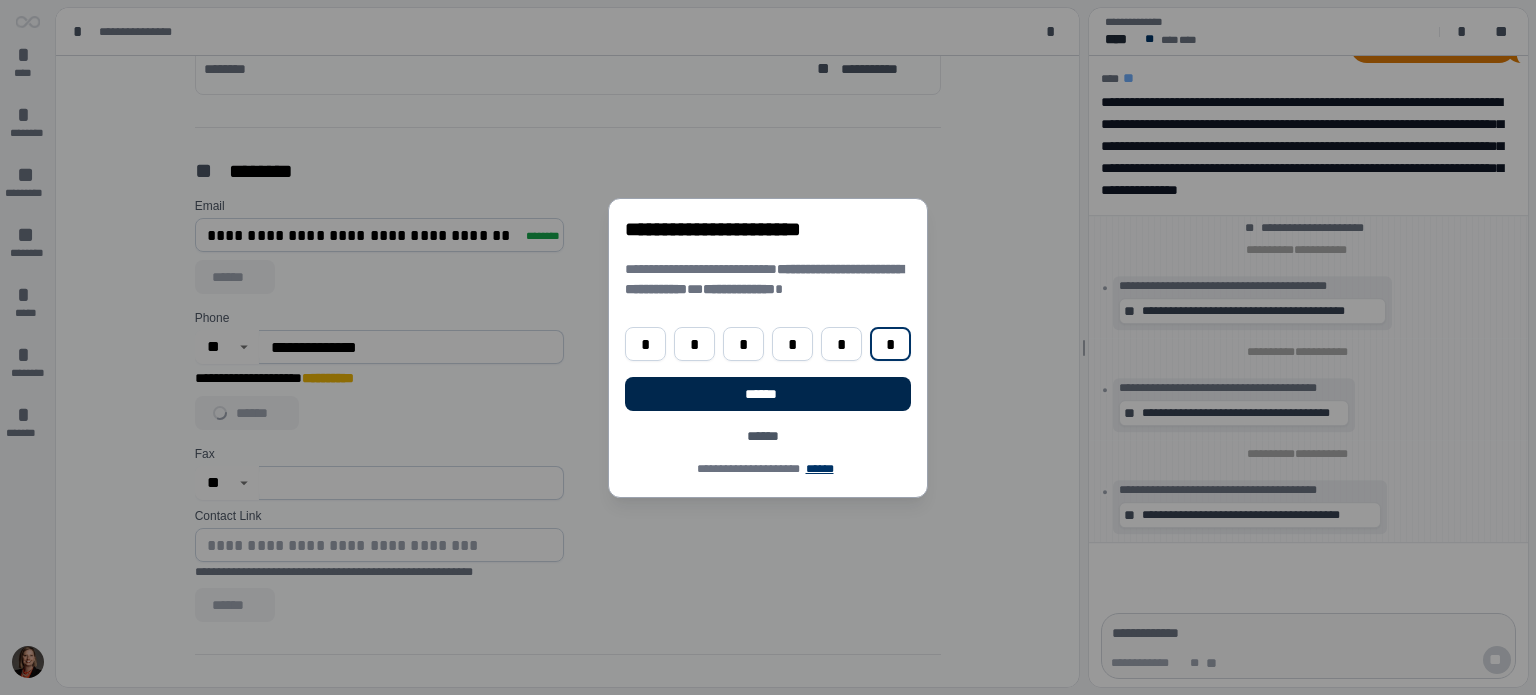 type on "*" 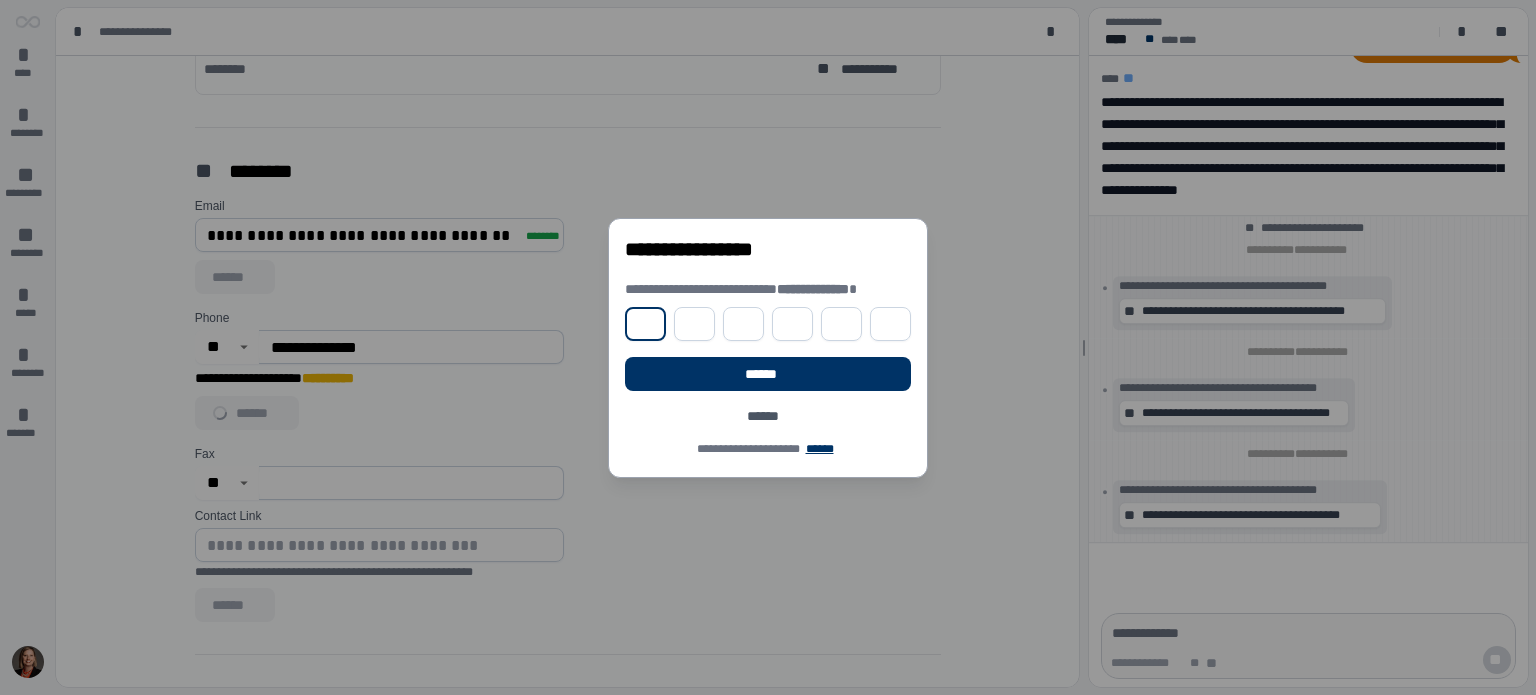 type on "*" 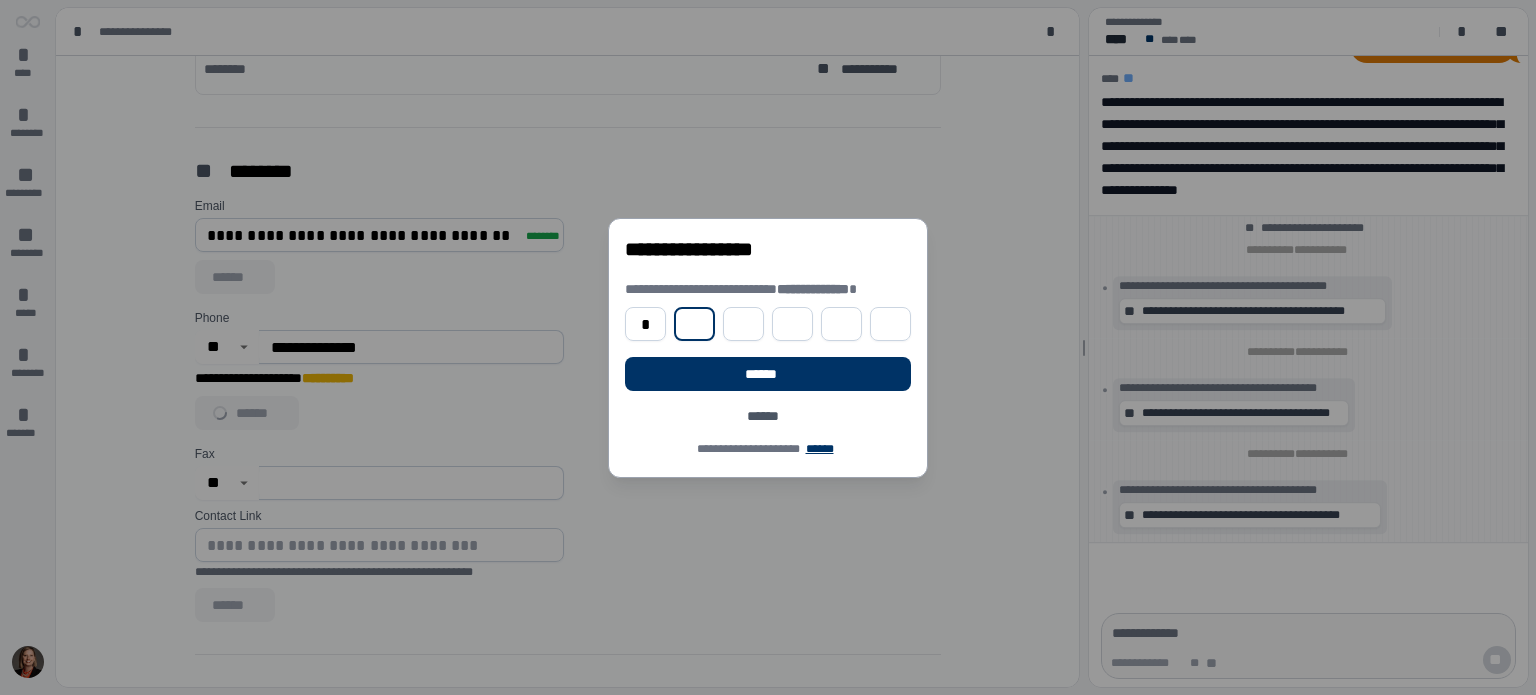 type on "*" 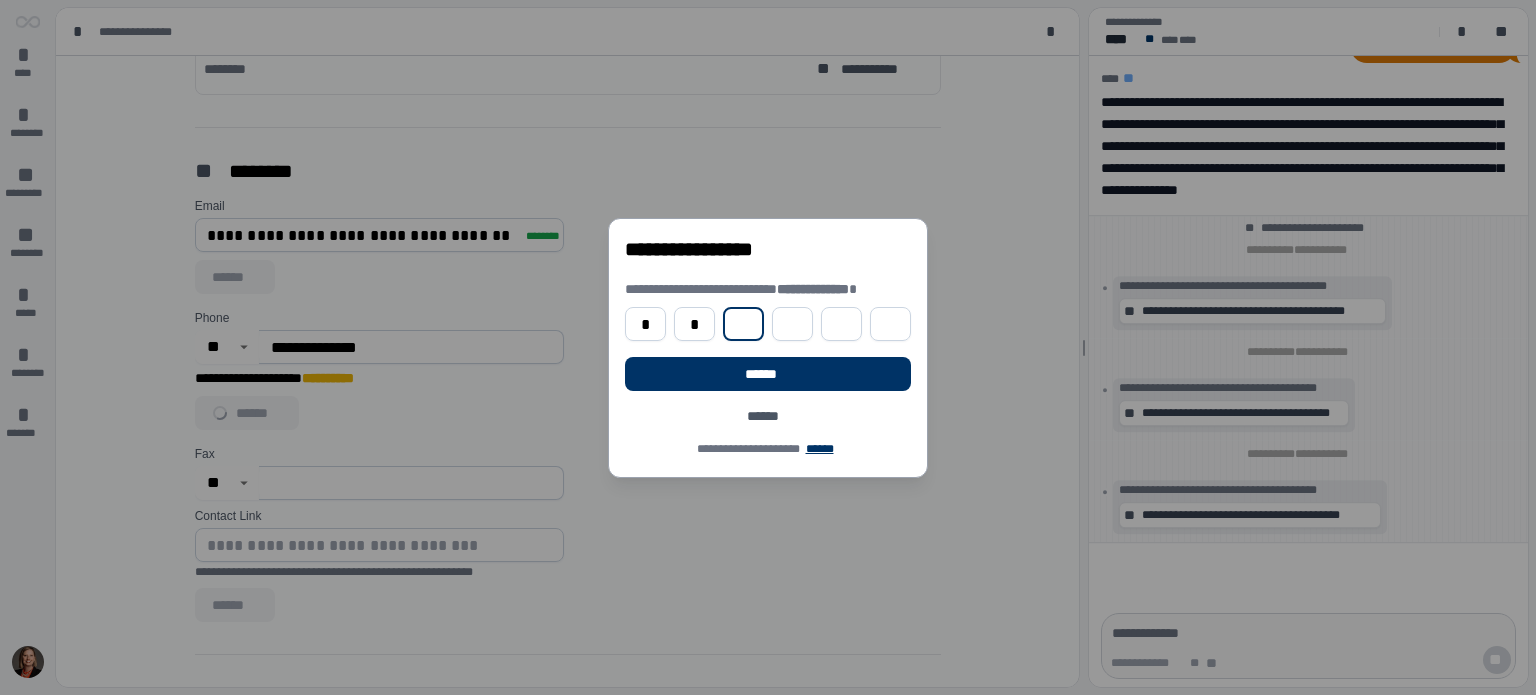 type on "*" 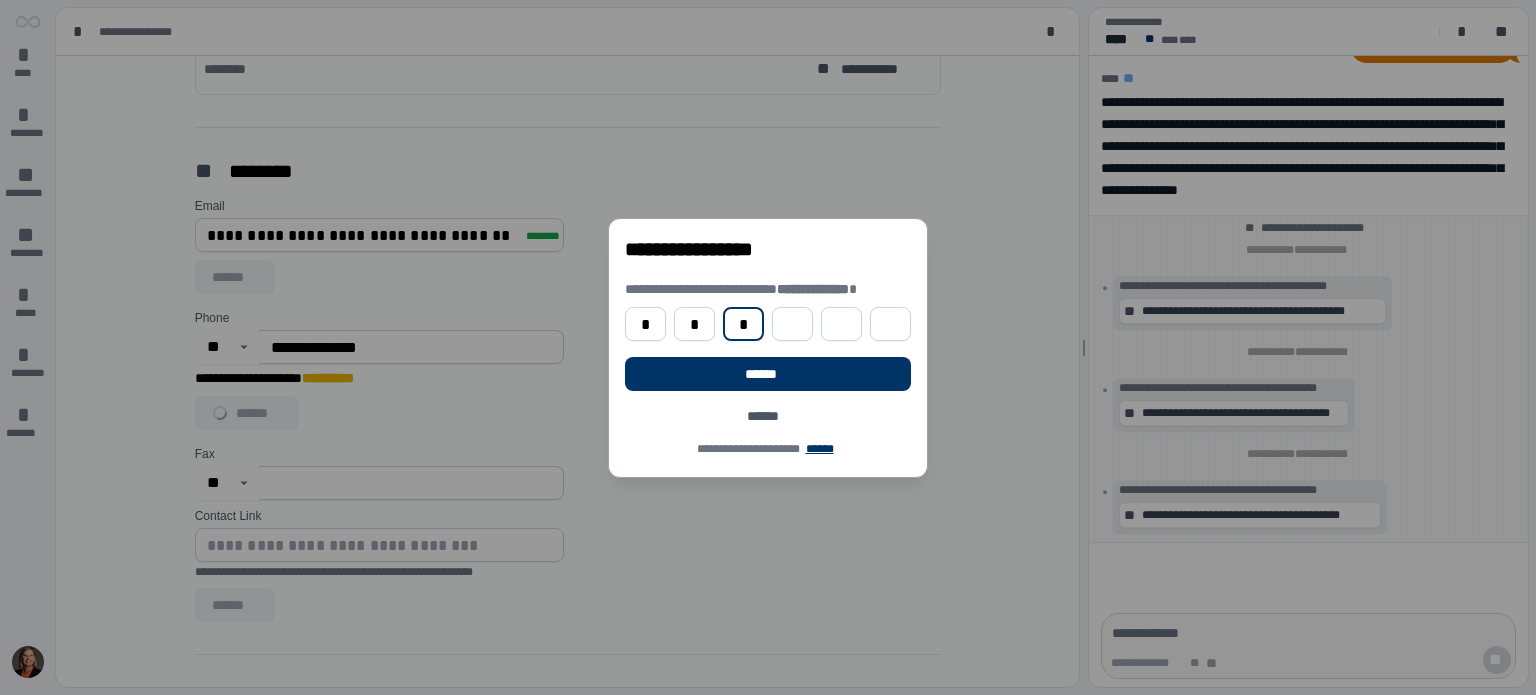 click on "*" at bounding box center (743, 324) 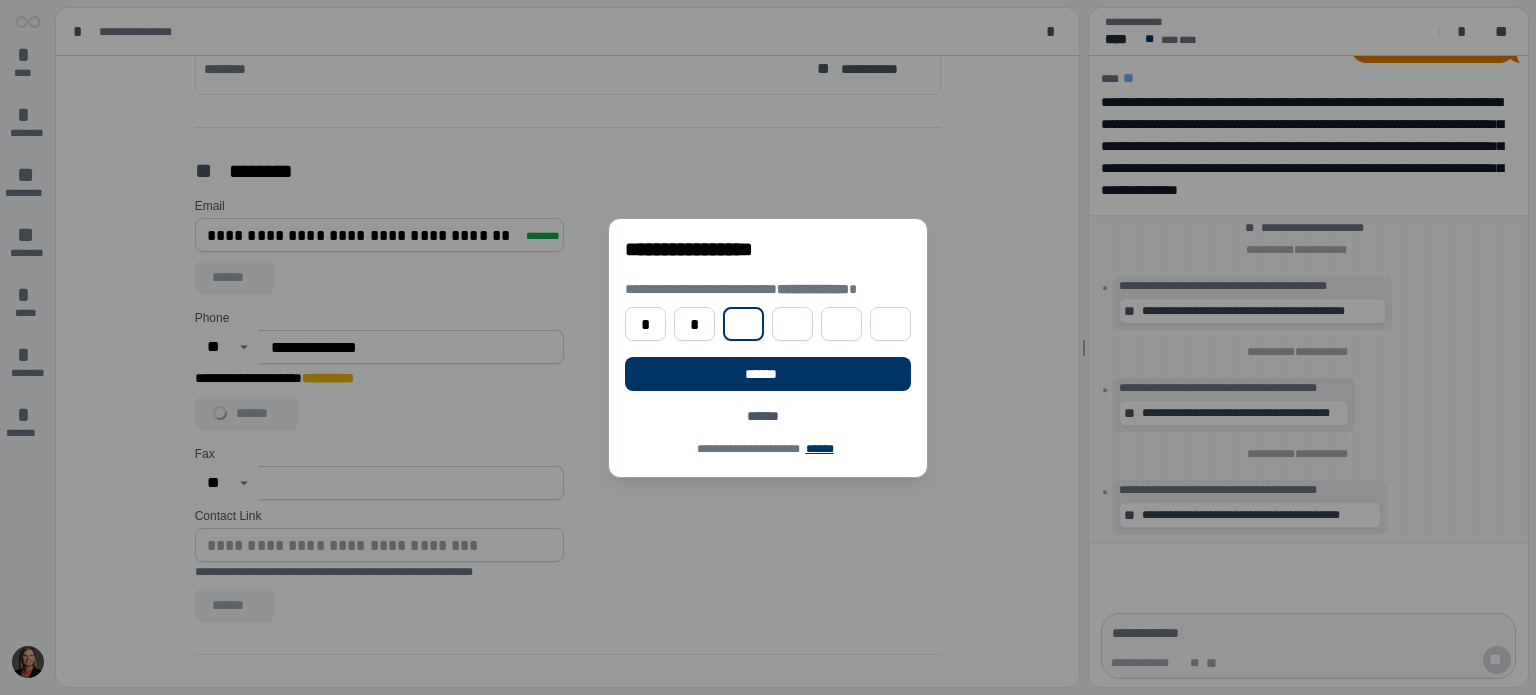 type on "*" 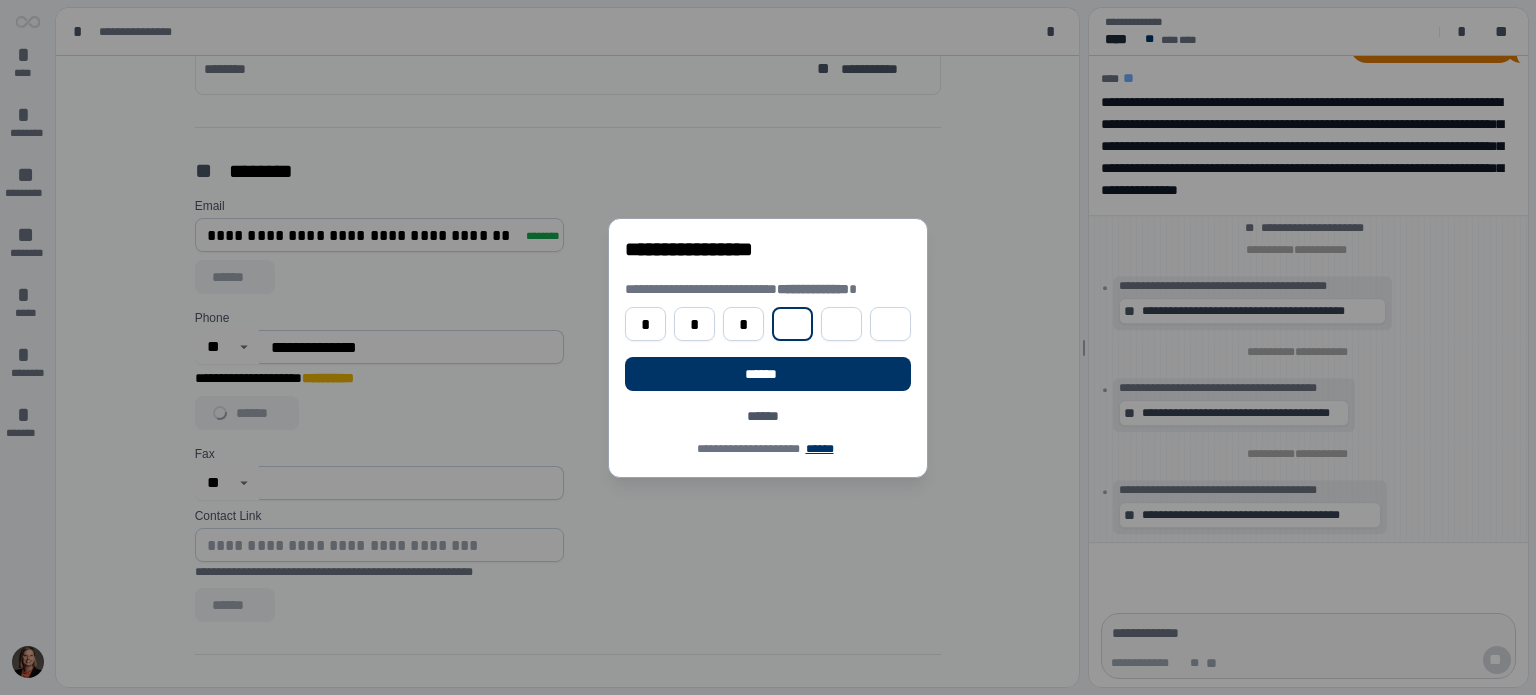 type on "*" 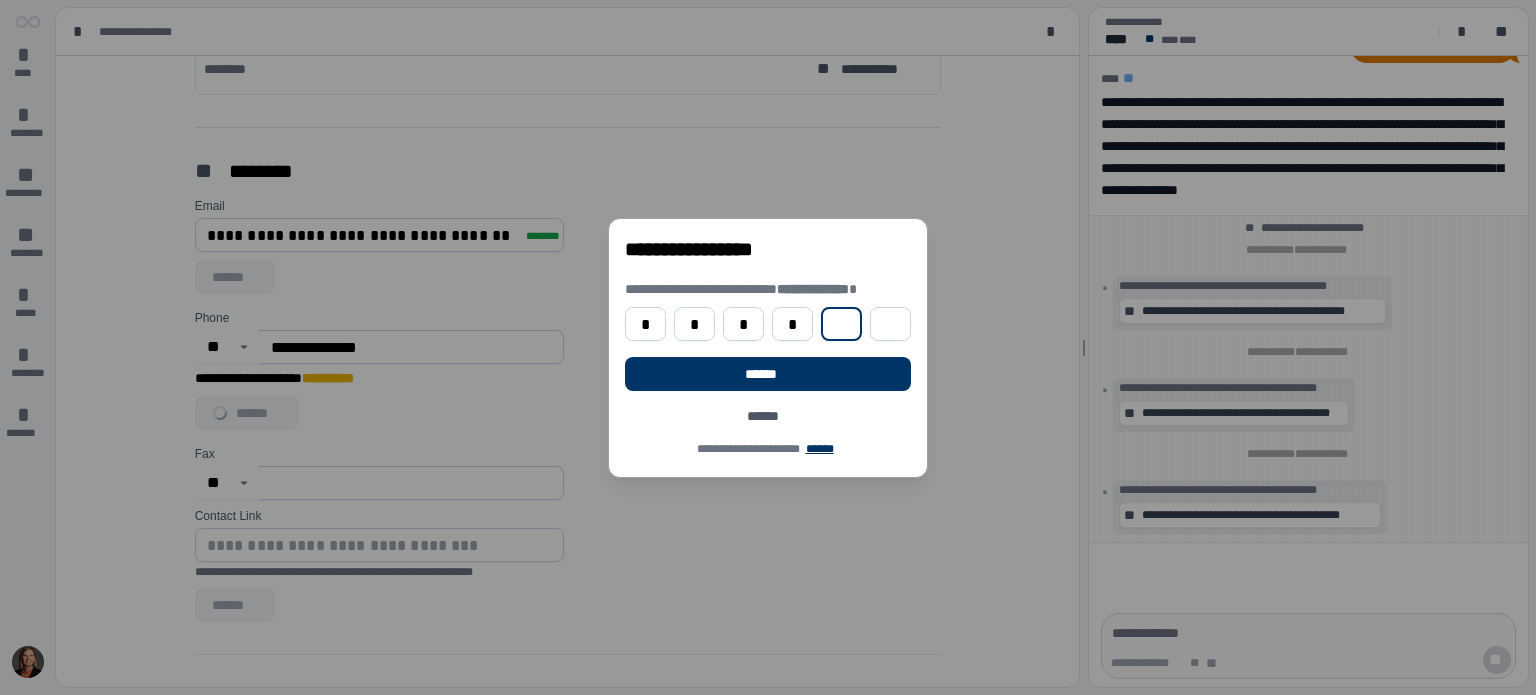 type on "*" 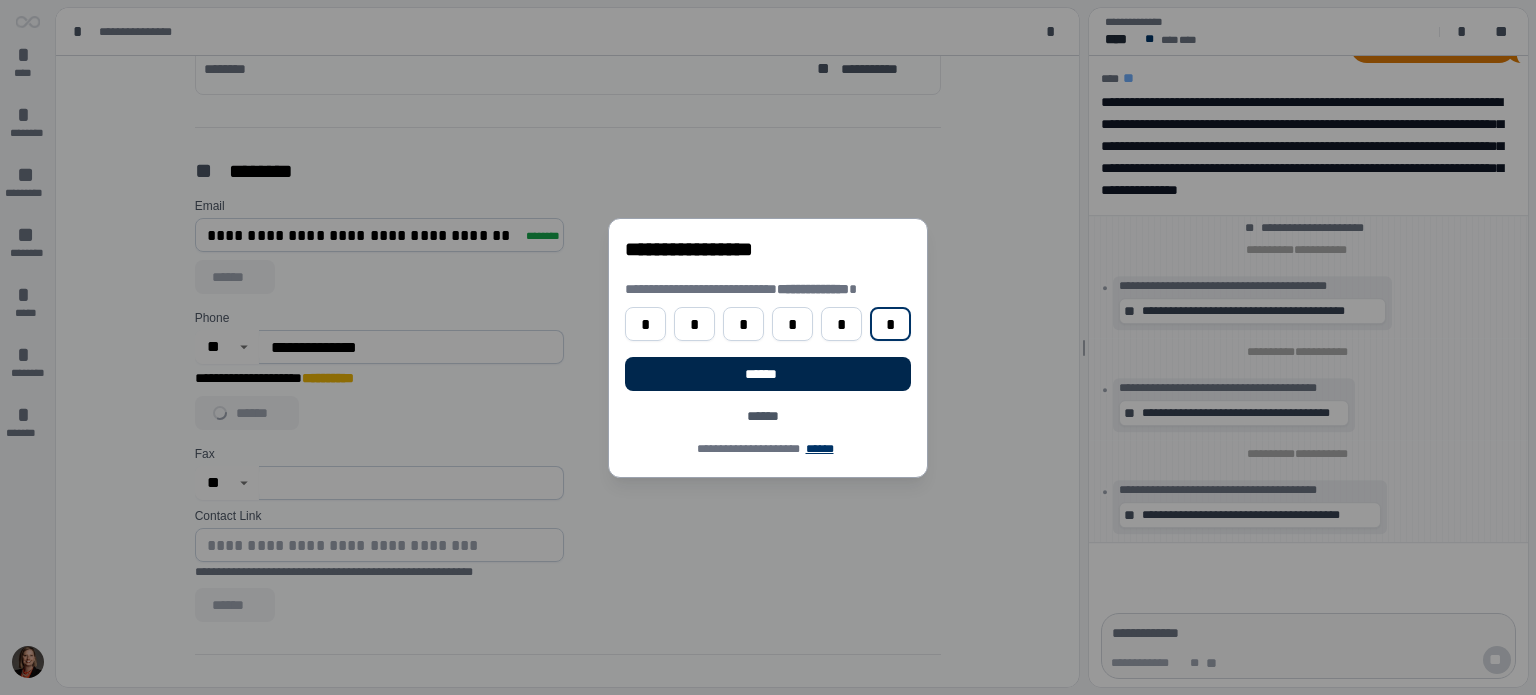 type on "*" 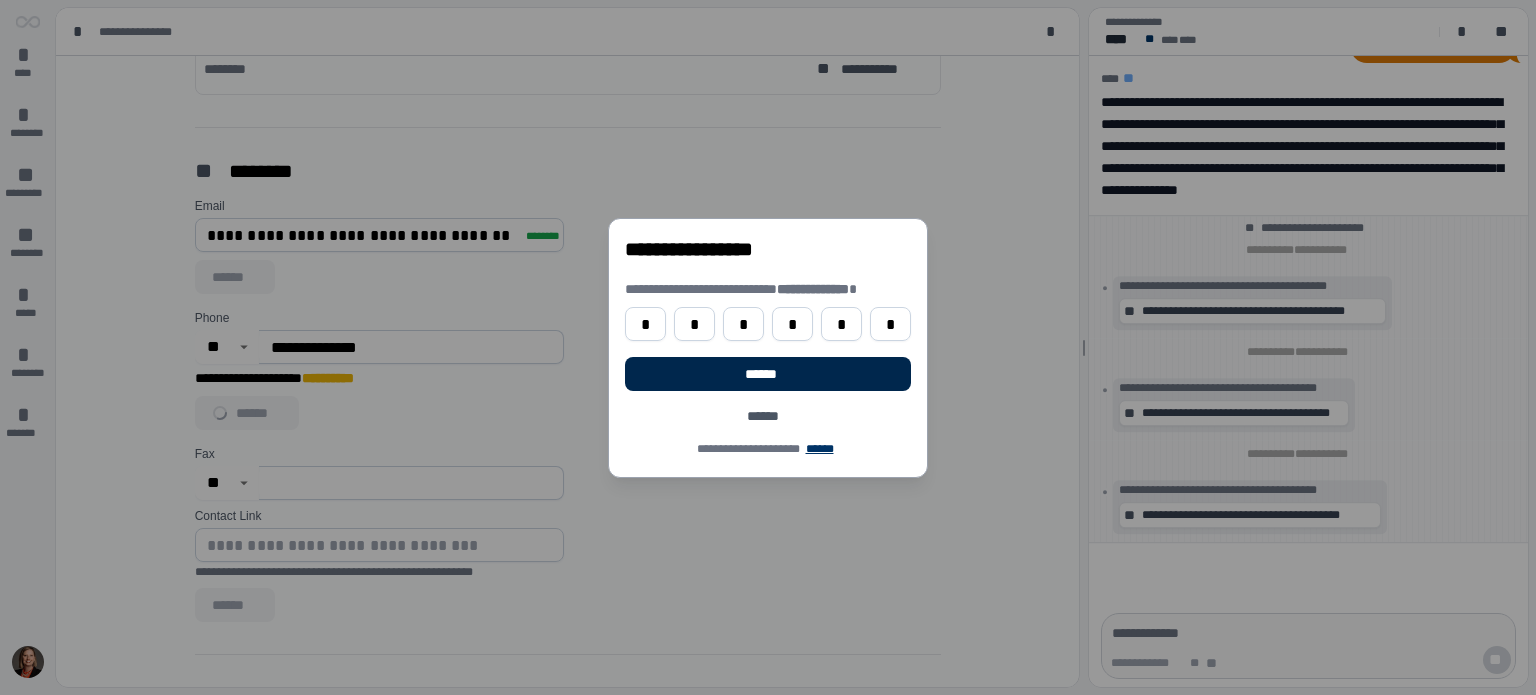 click on "******" at bounding box center (767, 374) 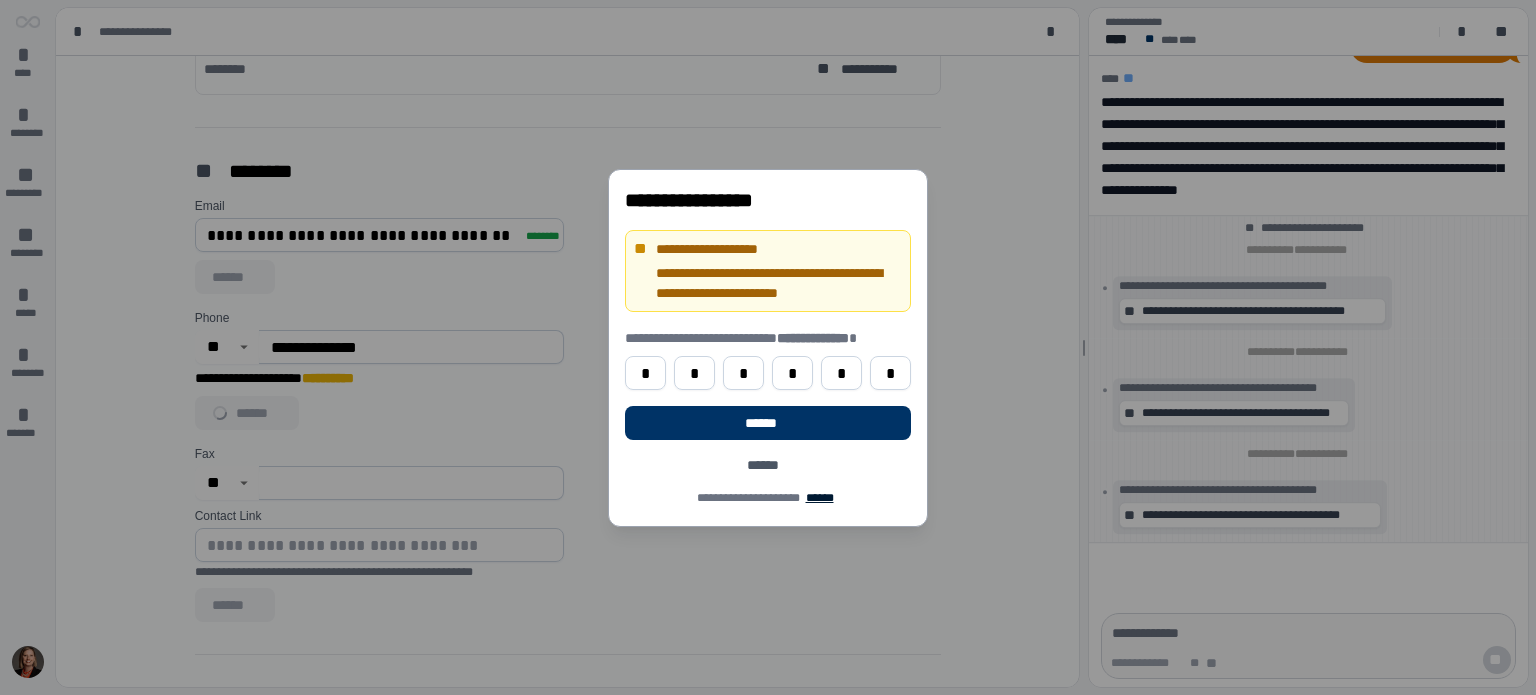 click on "******" at bounding box center (819, 498) 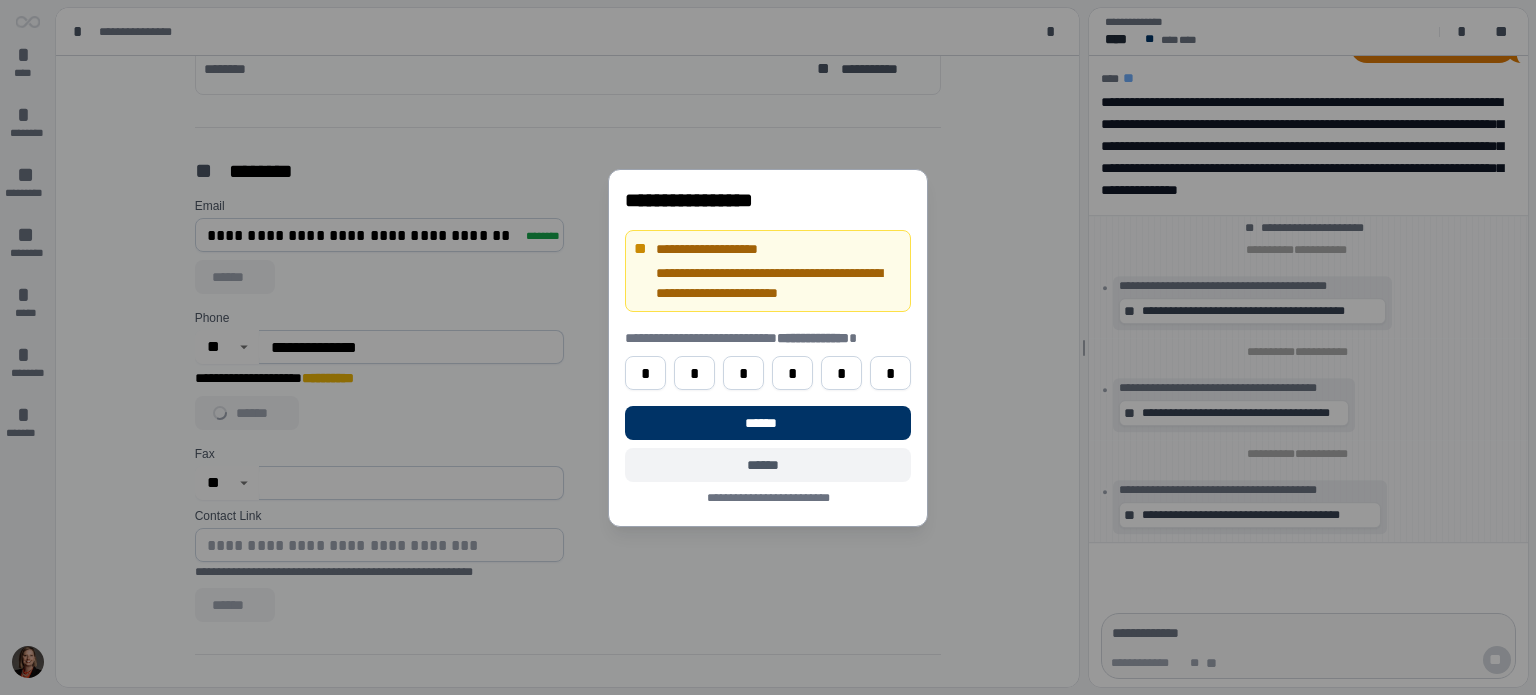 click on "******" at bounding box center (768, 465) 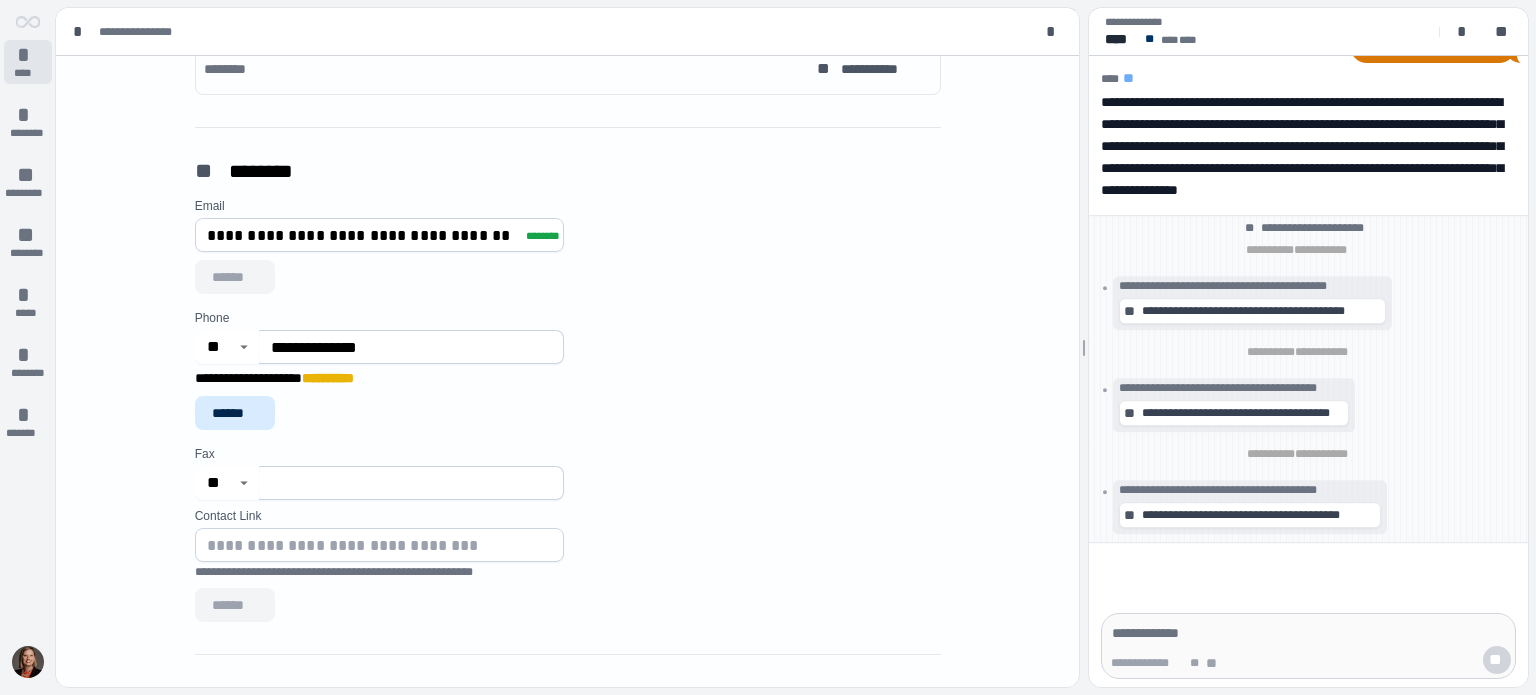 click on "*" at bounding box center (28, 55) 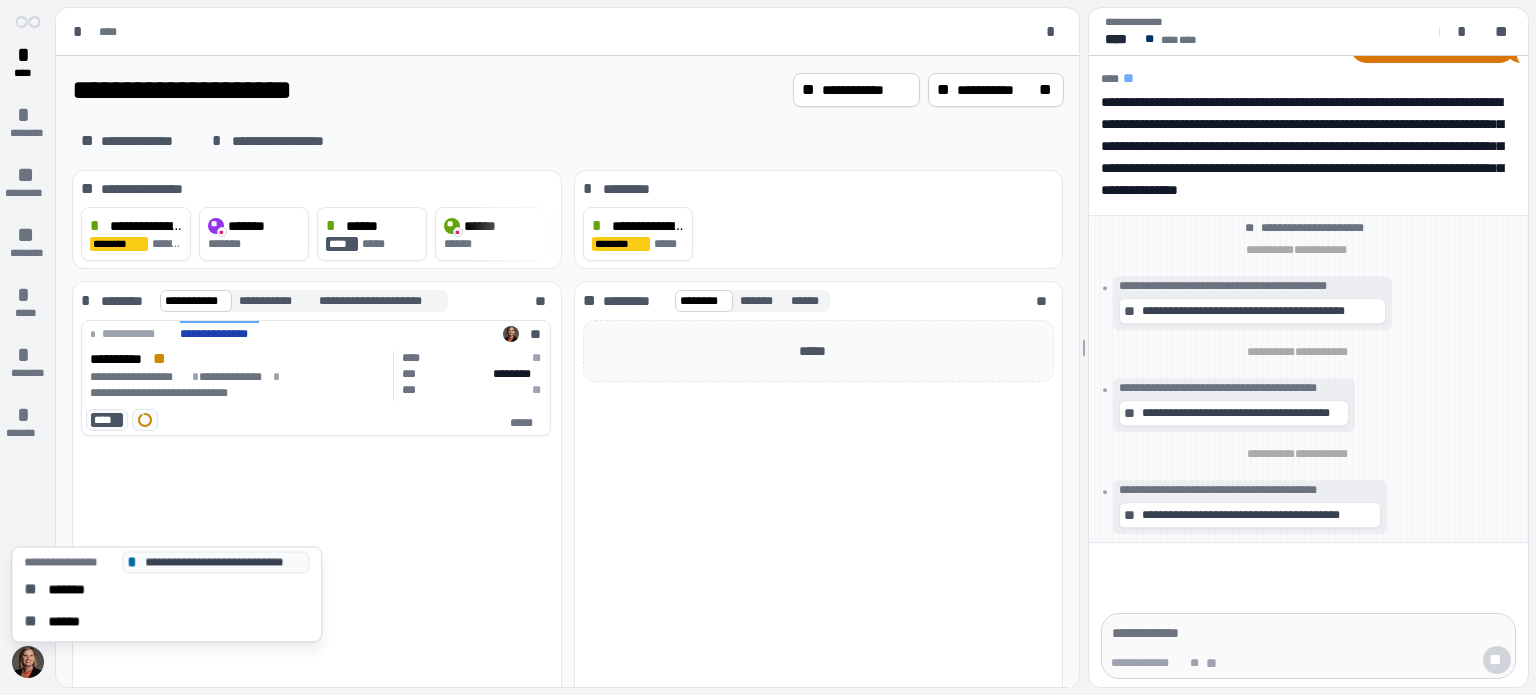 click at bounding box center [28, 662] 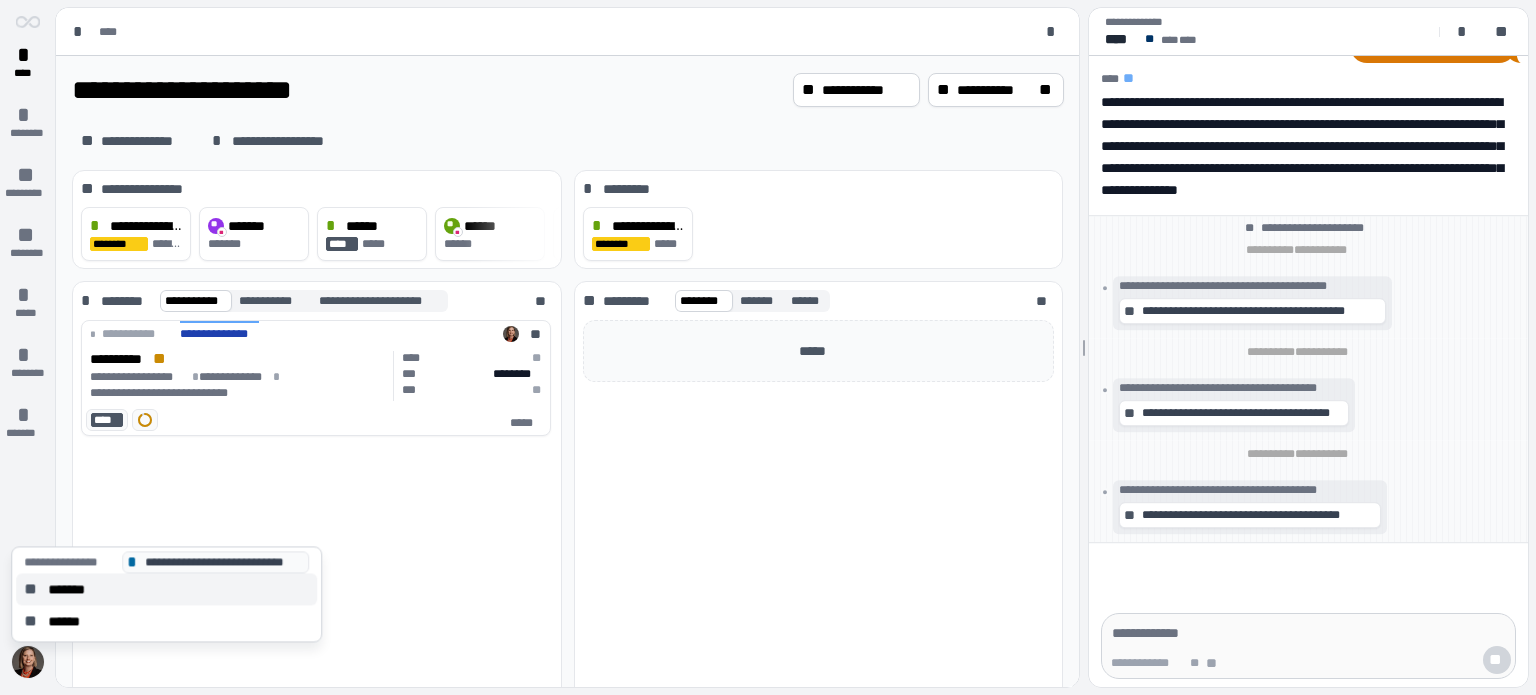 click on "*******" at bounding box center (73, 589) 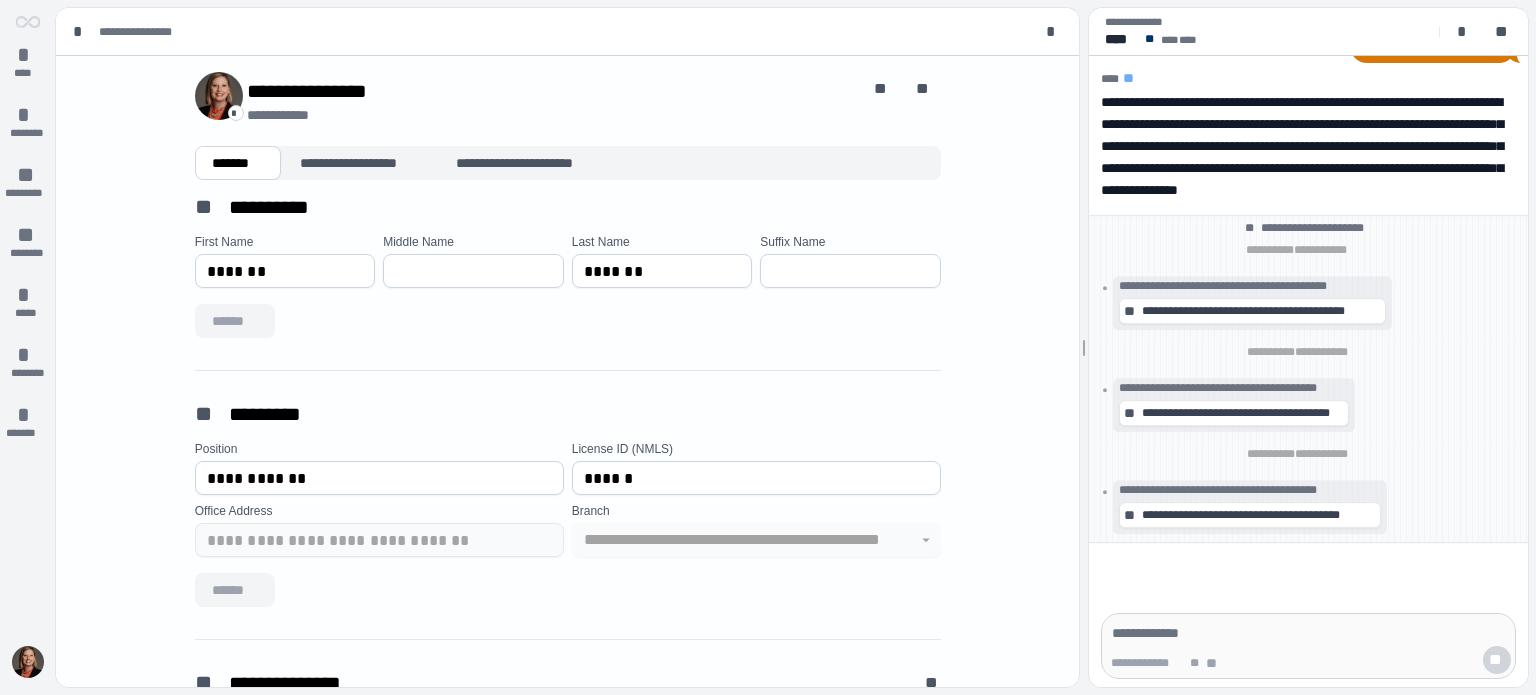 type on "**********" 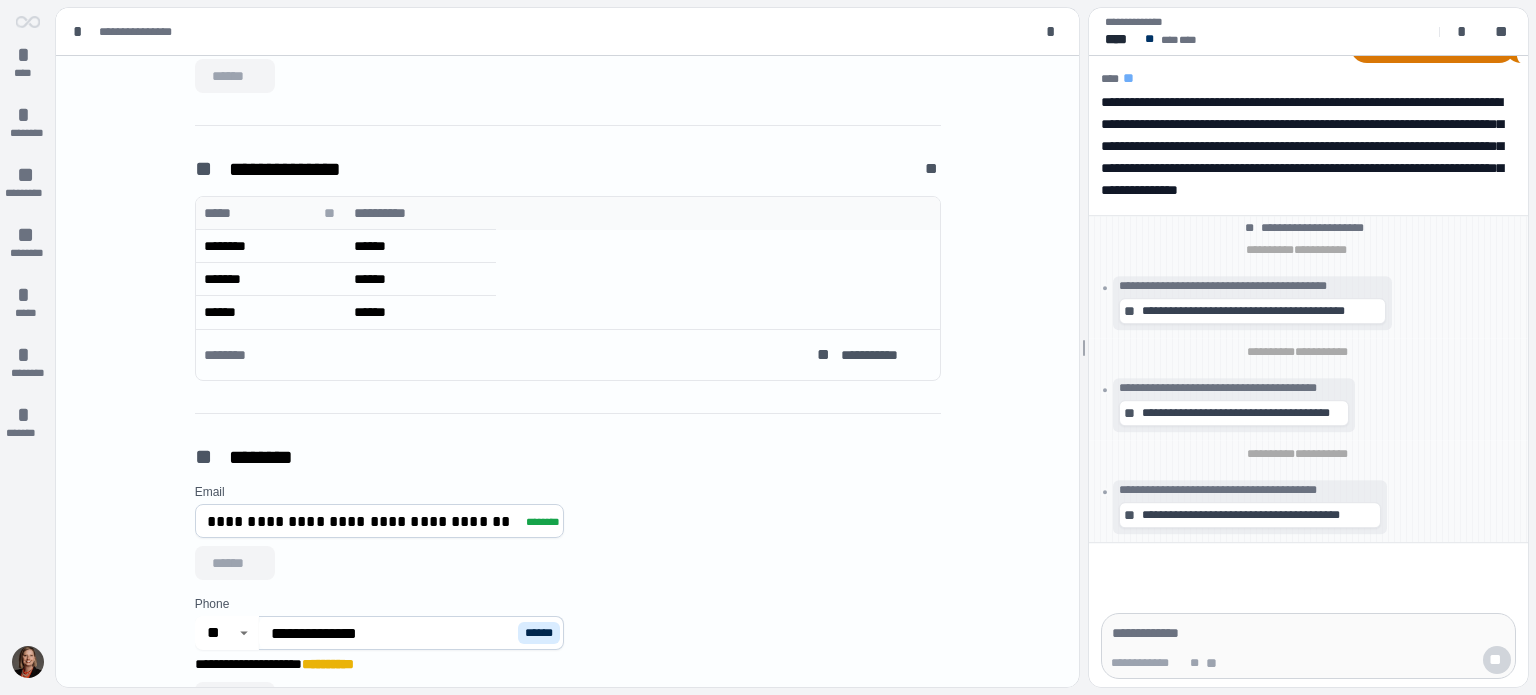 scroll, scrollTop: 700, scrollLeft: 0, axis: vertical 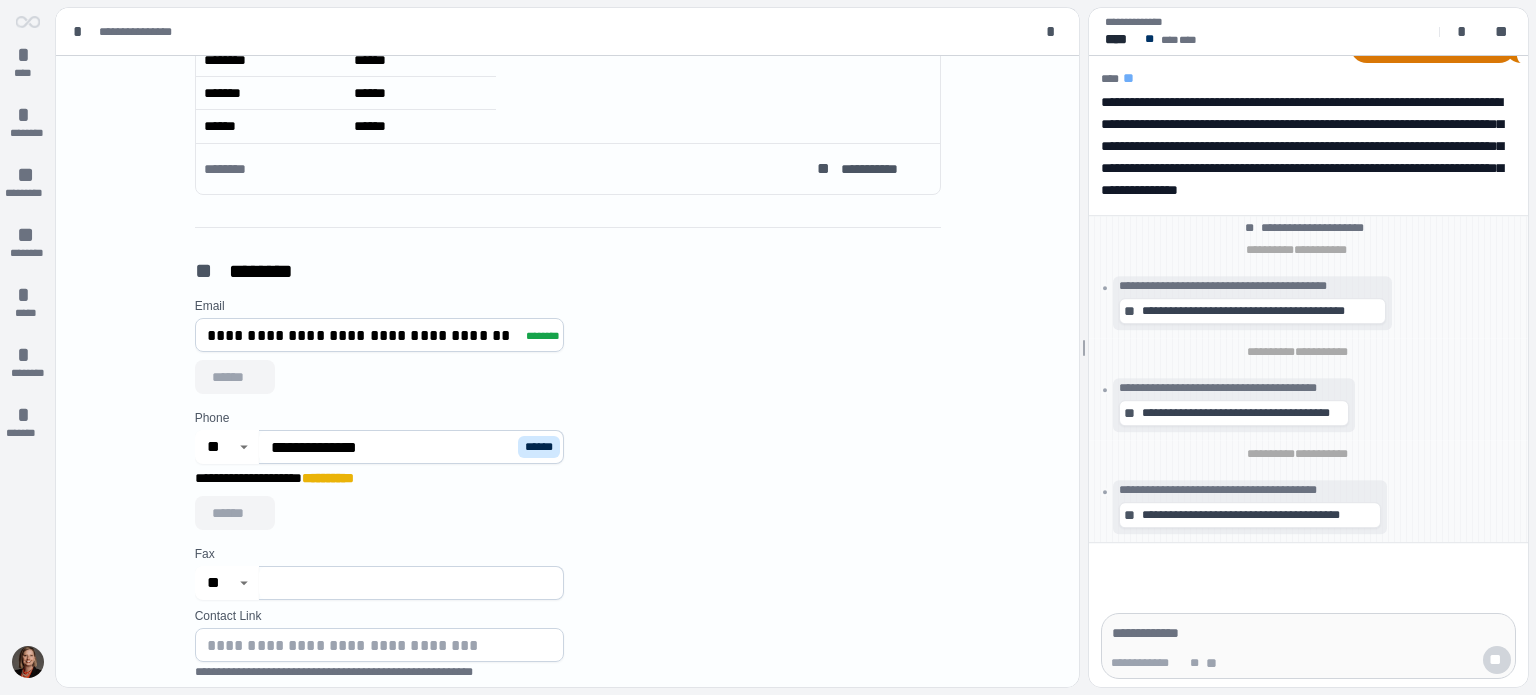 click on "******" at bounding box center [0, 0] 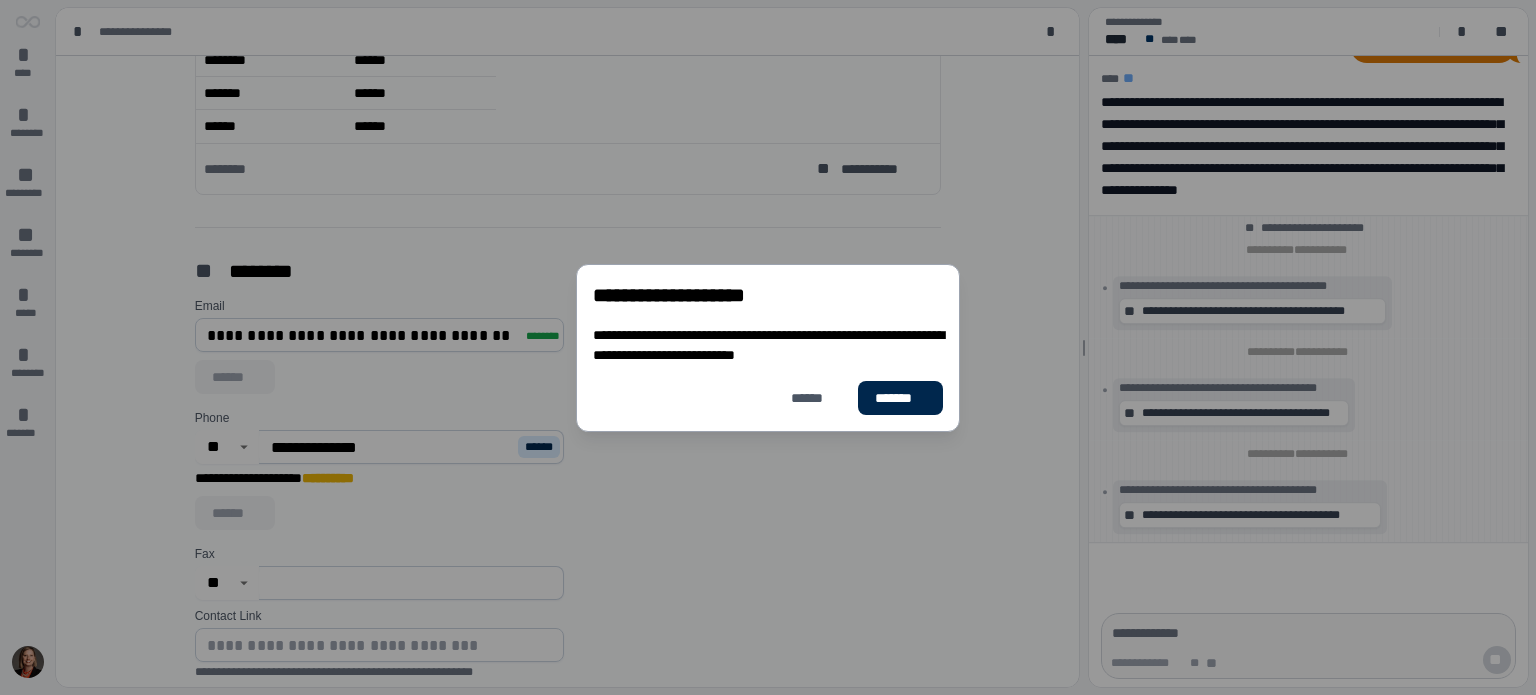 click on "*******" at bounding box center (900, 398) 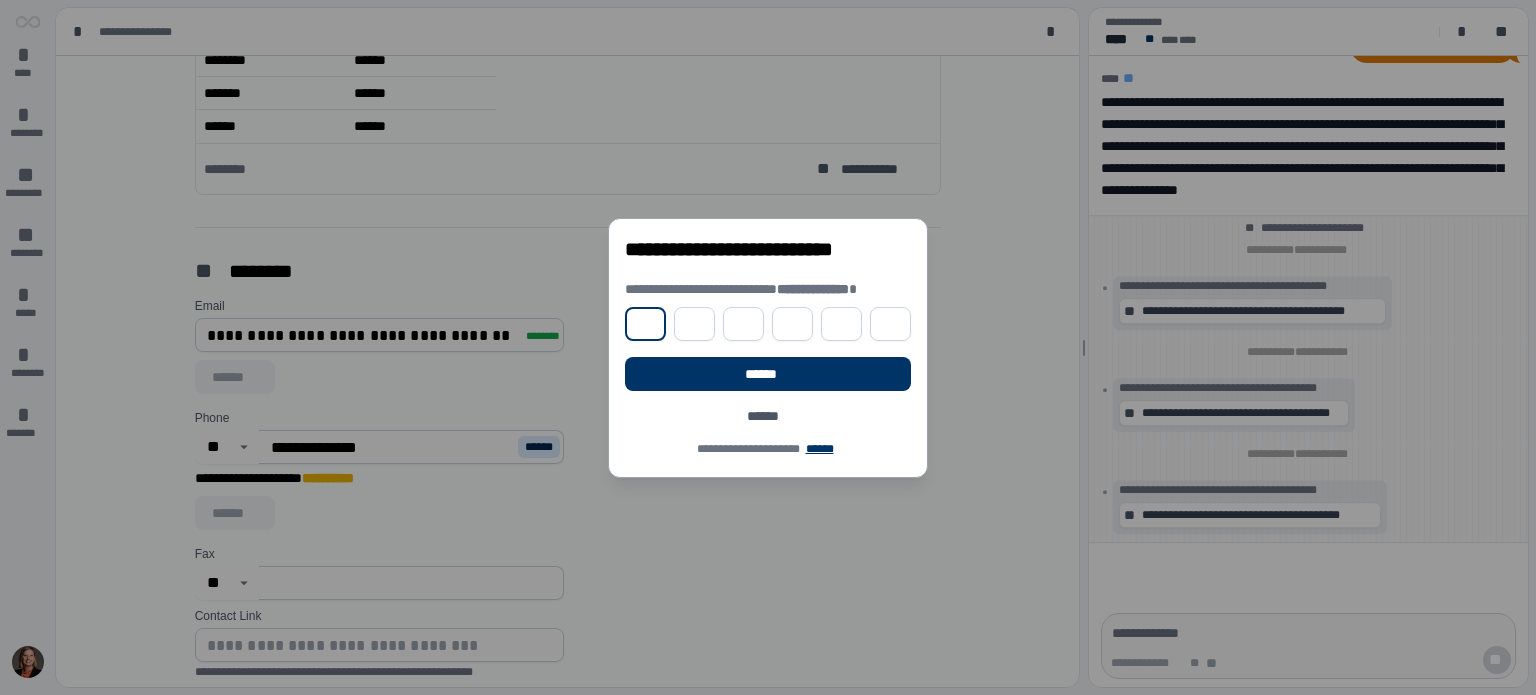 click at bounding box center (645, 324) 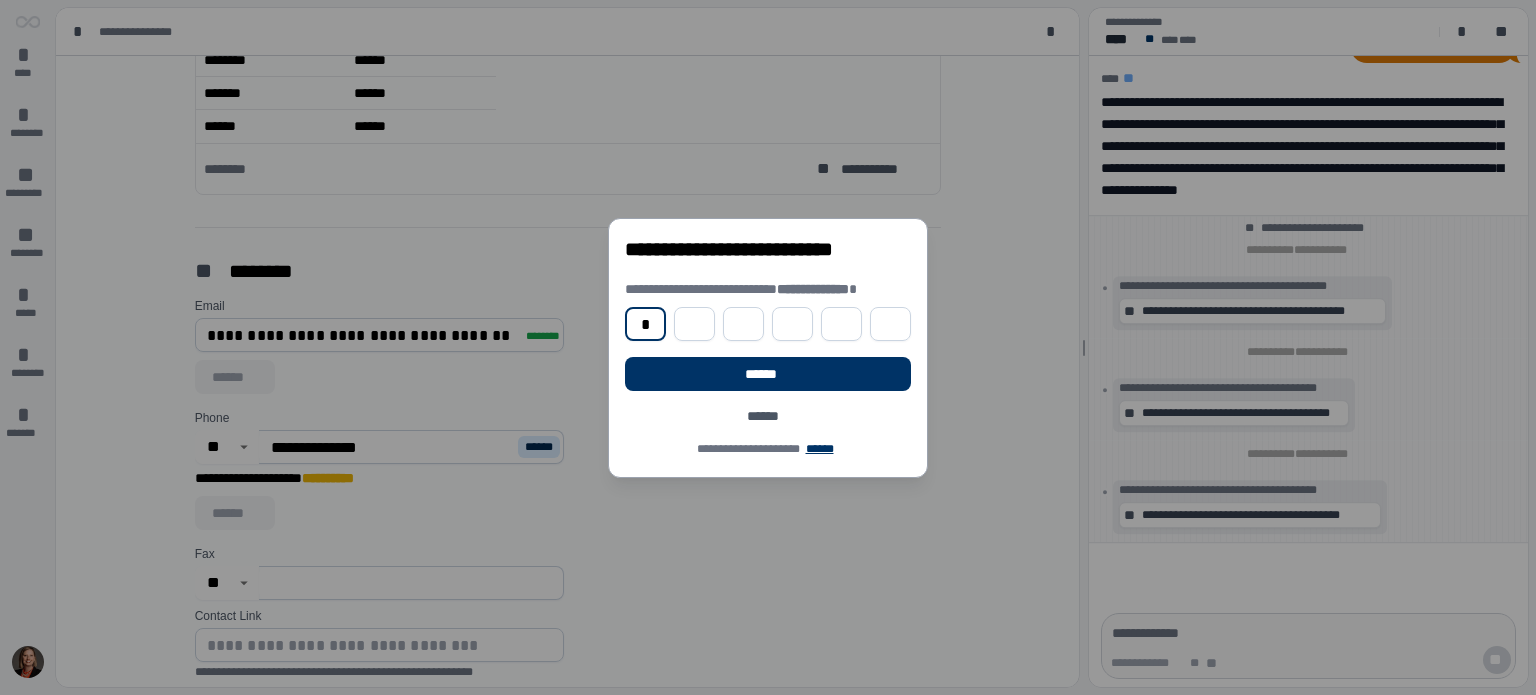 type on "*" 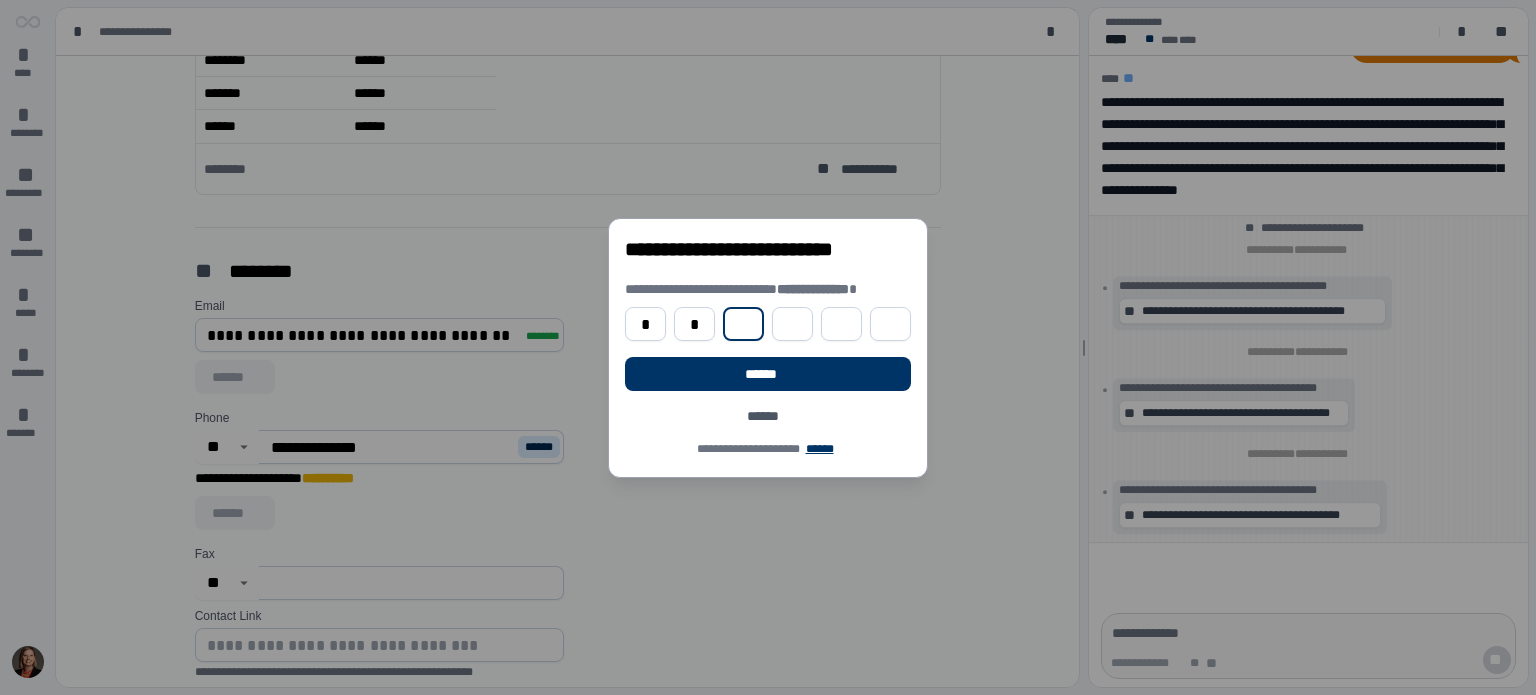 type on "*" 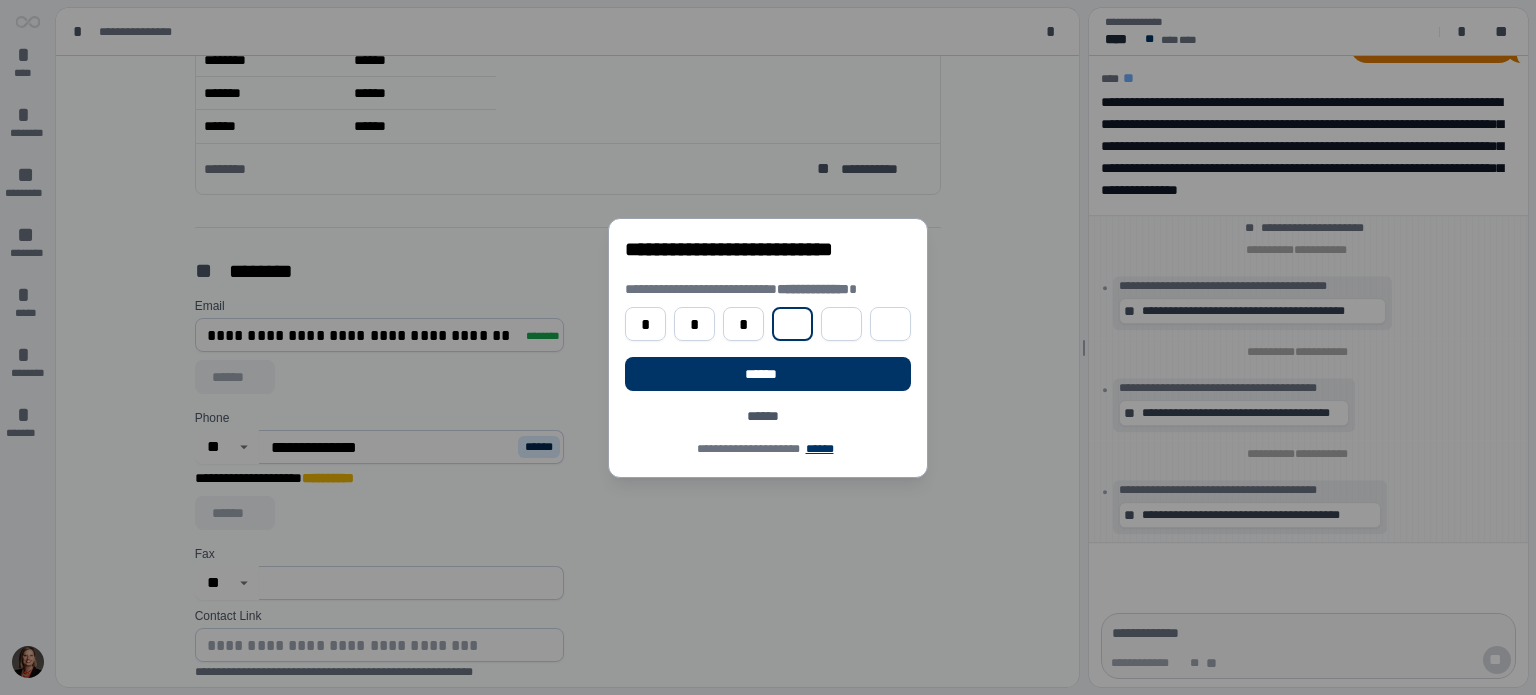 type on "*" 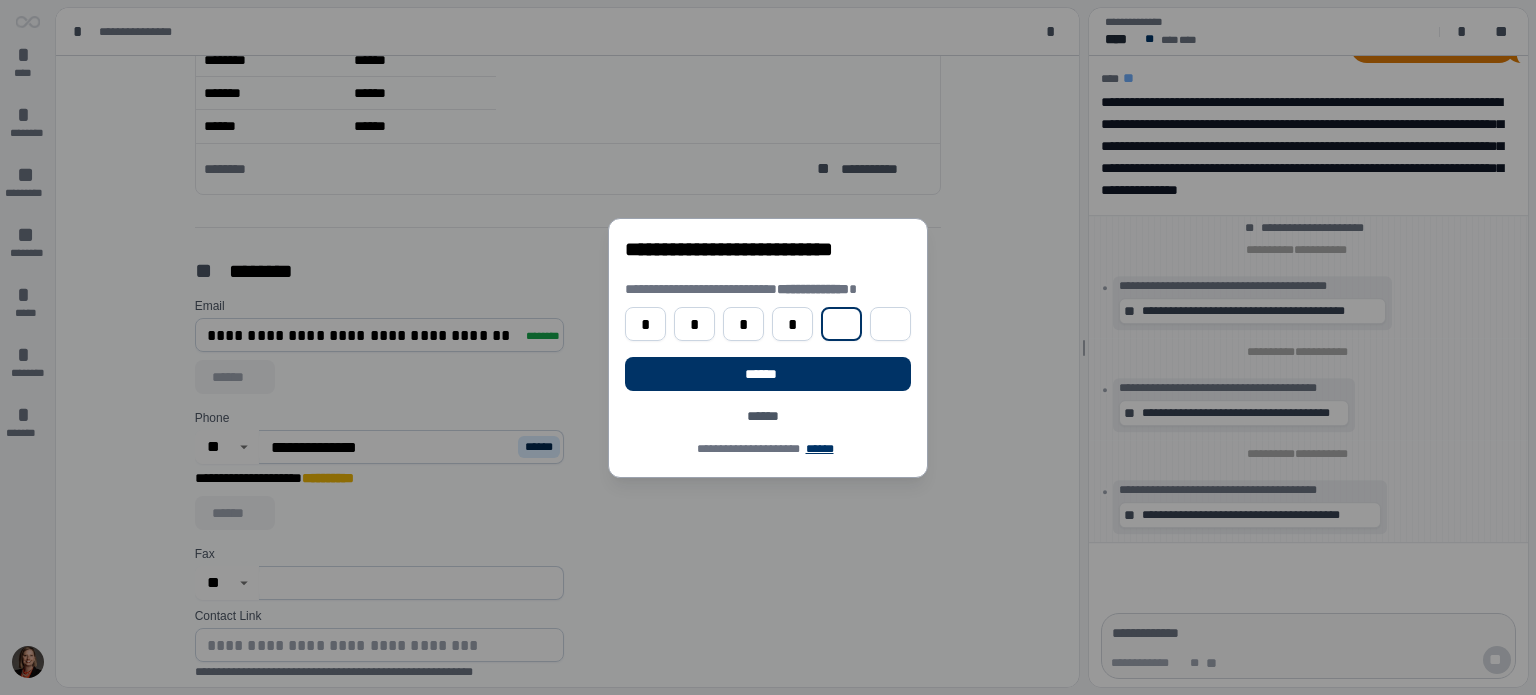 type on "*" 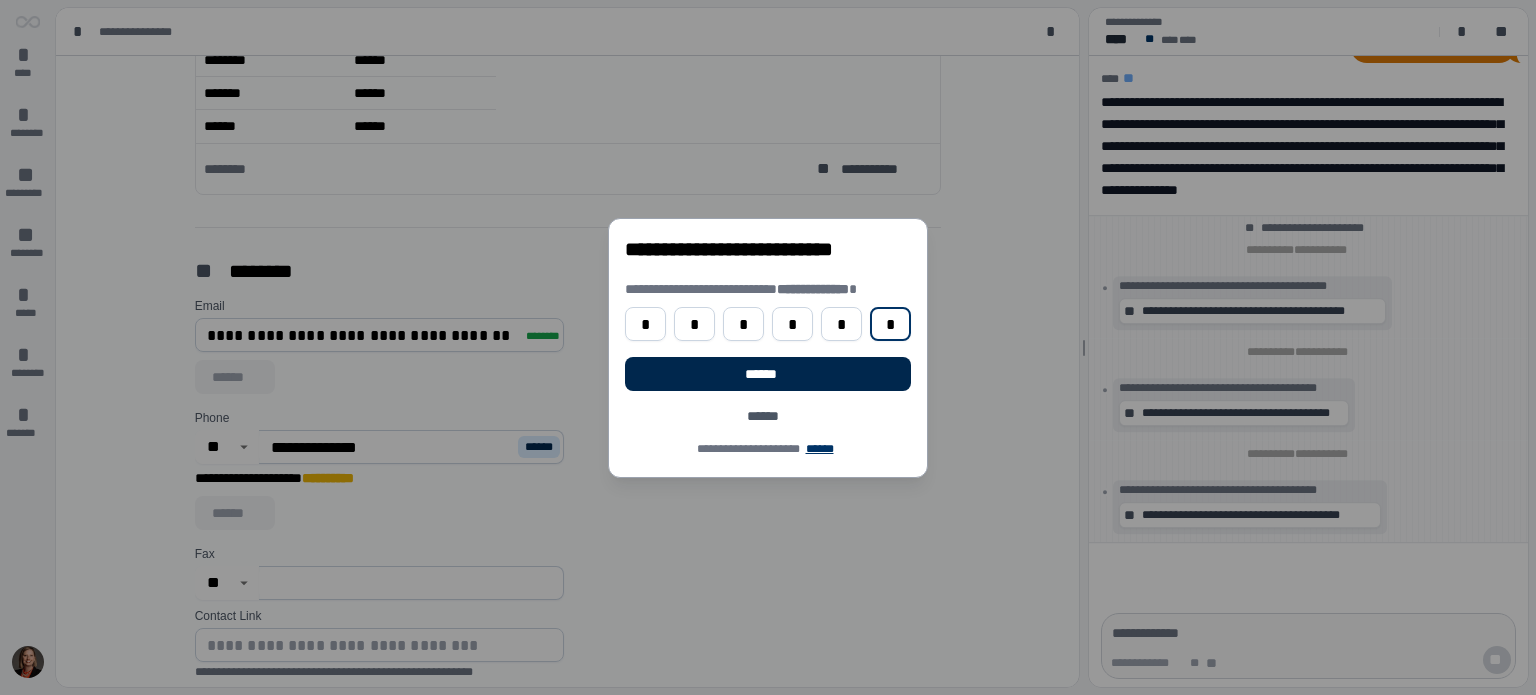 type on "*" 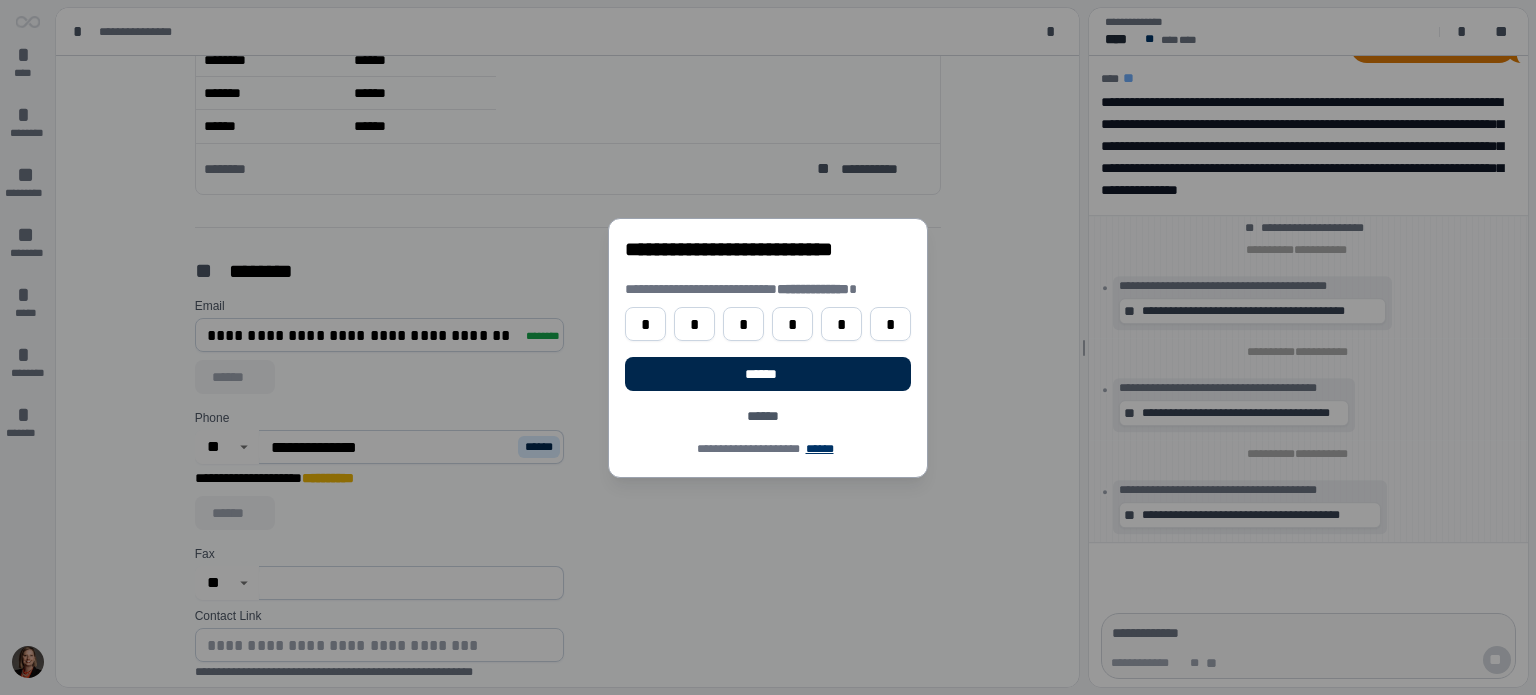 click on "******" at bounding box center [768, 374] 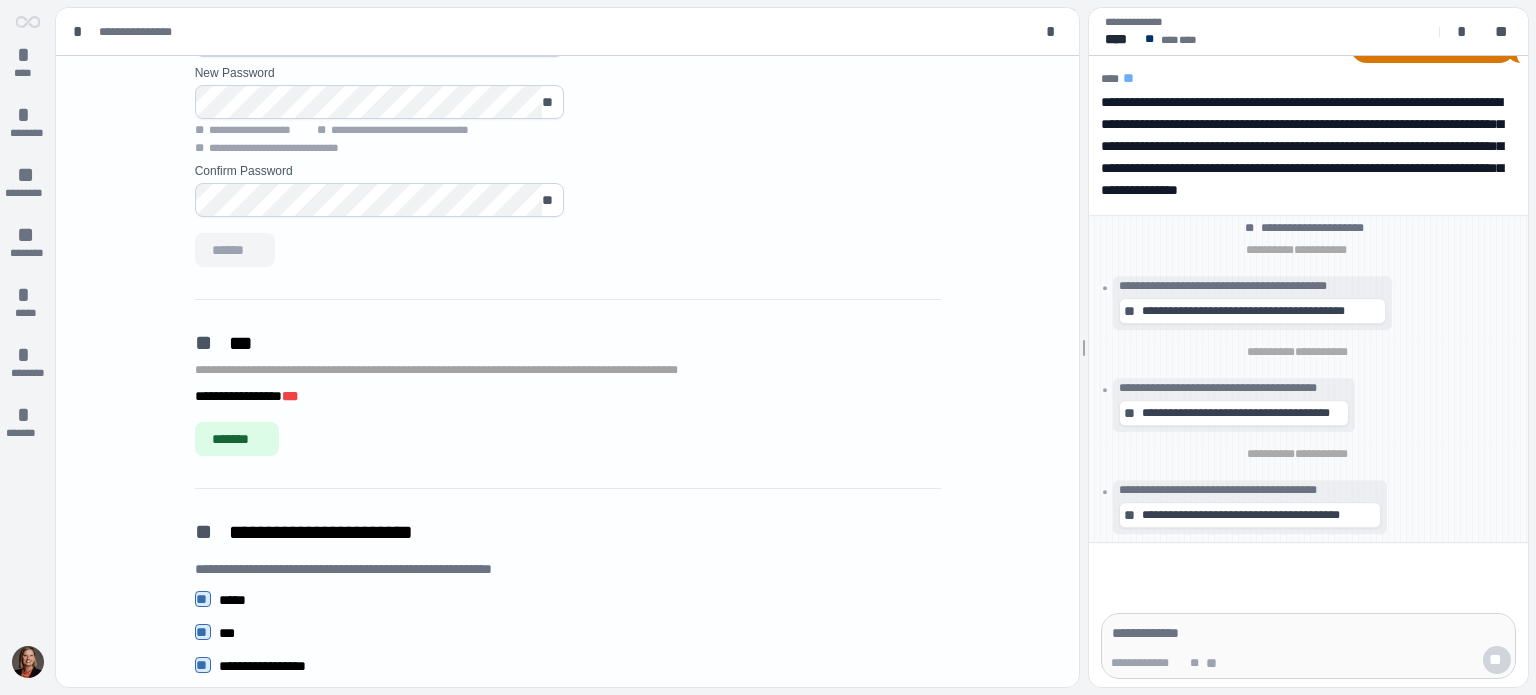 scroll, scrollTop: 1614, scrollLeft: 0, axis: vertical 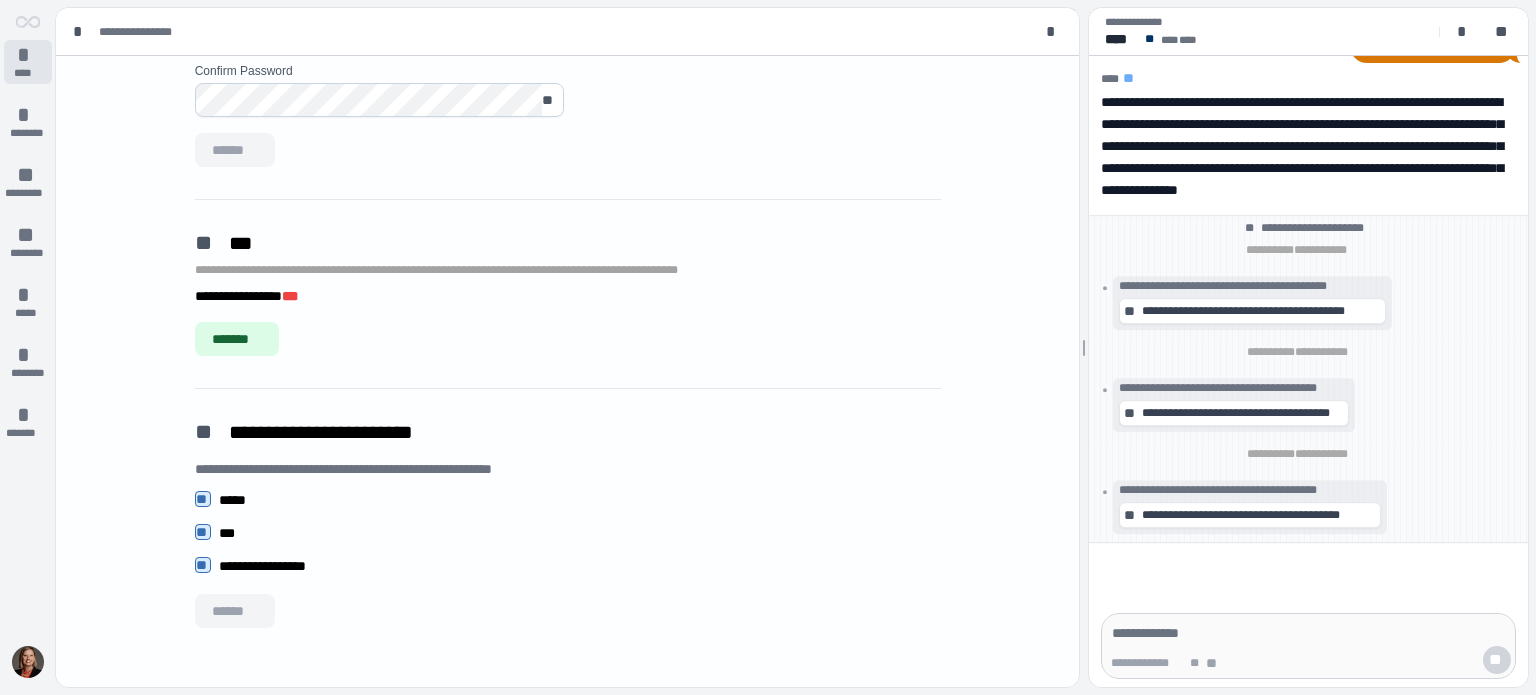 click on "****" at bounding box center [28, 73] 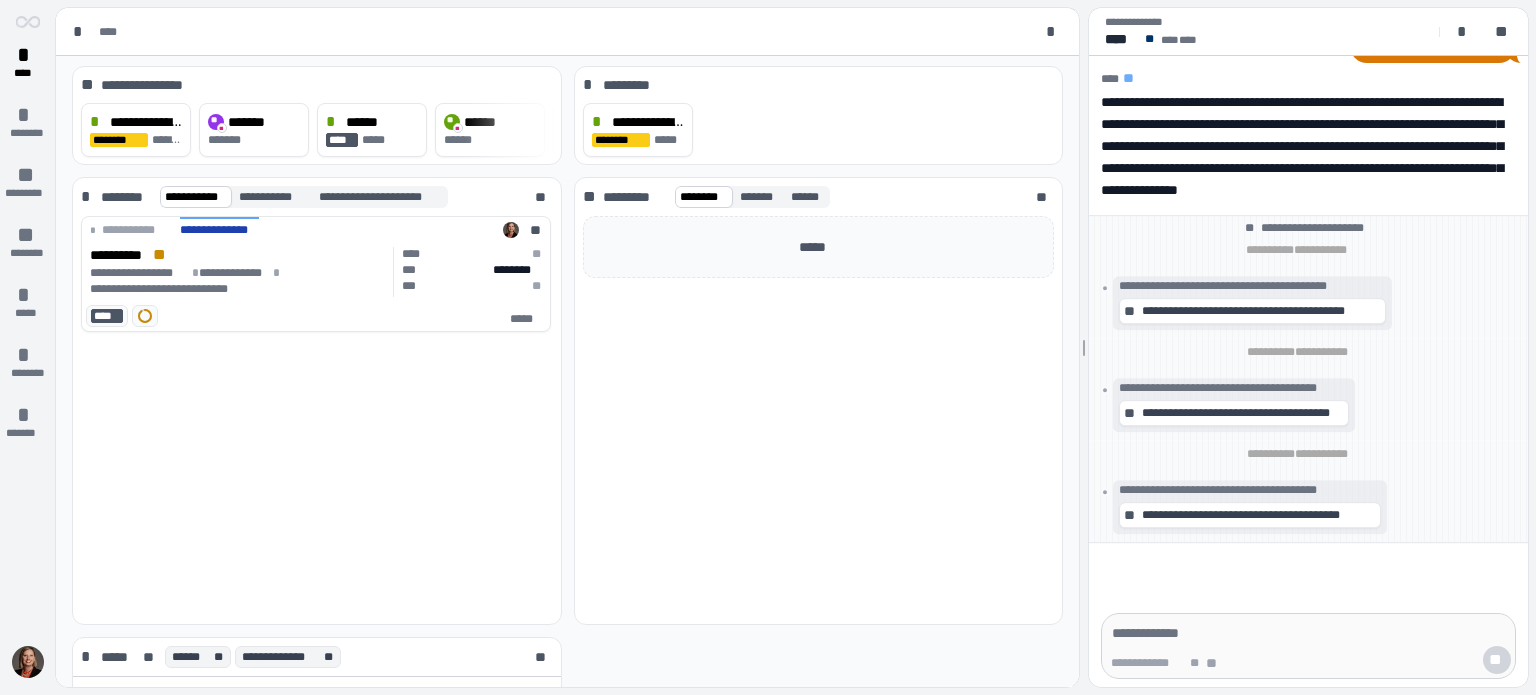 scroll, scrollTop: 0, scrollLeft: 0, axis: both 